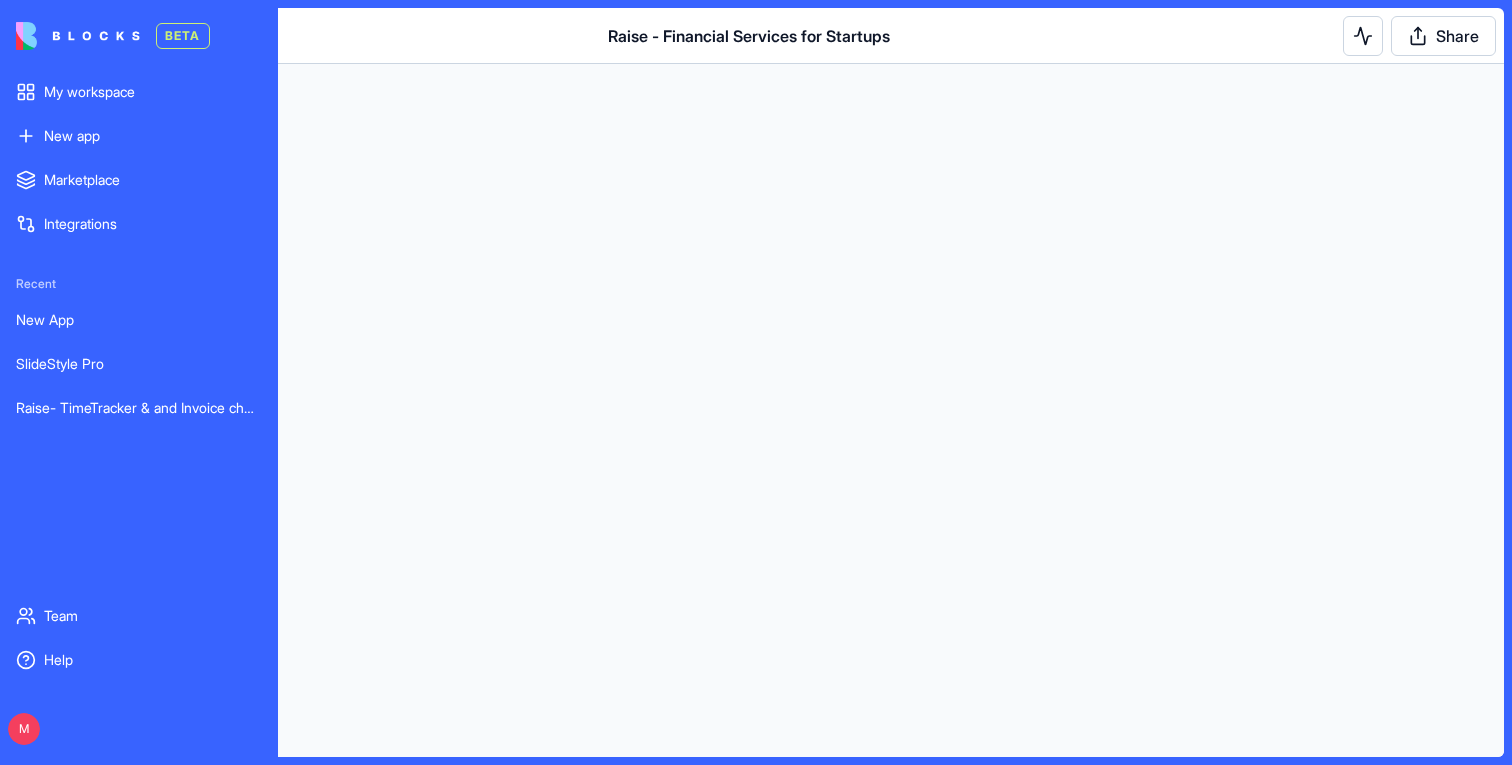 scroll, scrollTop: 0, scrollLeft: 0, axis: both 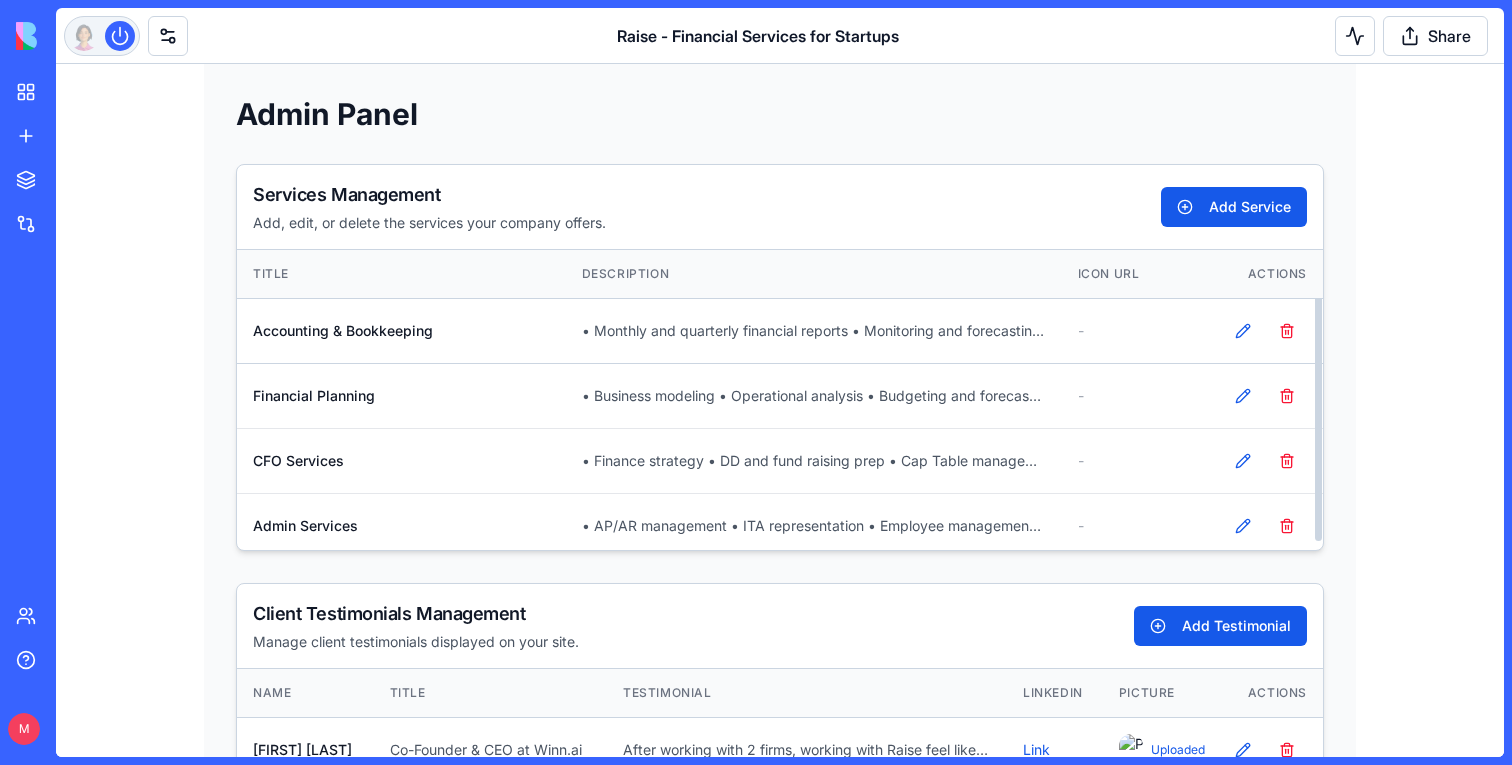click at bounding box center [102, 36] 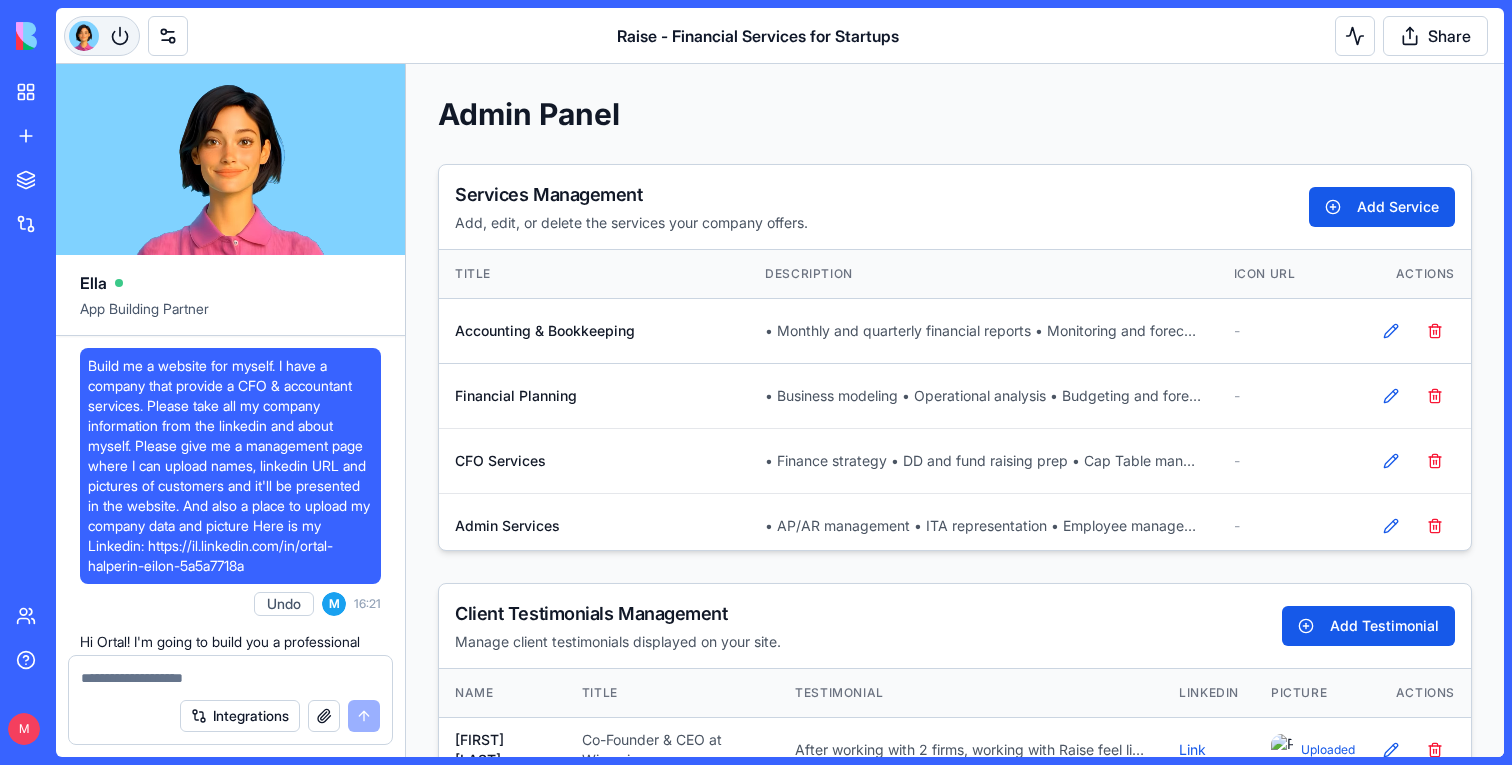 scroll, scrollTop: 207627, scrollLeft: 0, axis: vertical 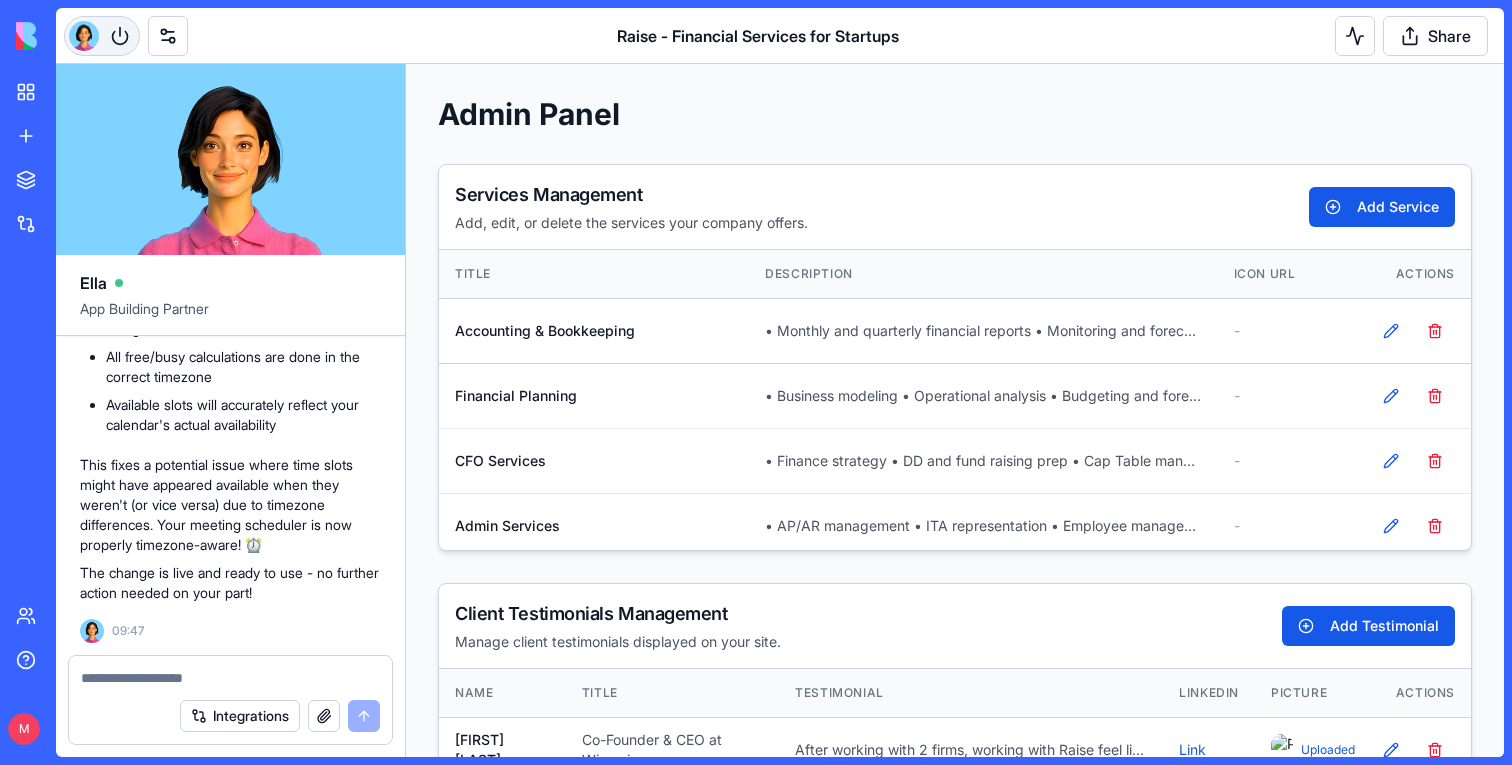 click at bounding box center (84, 36) 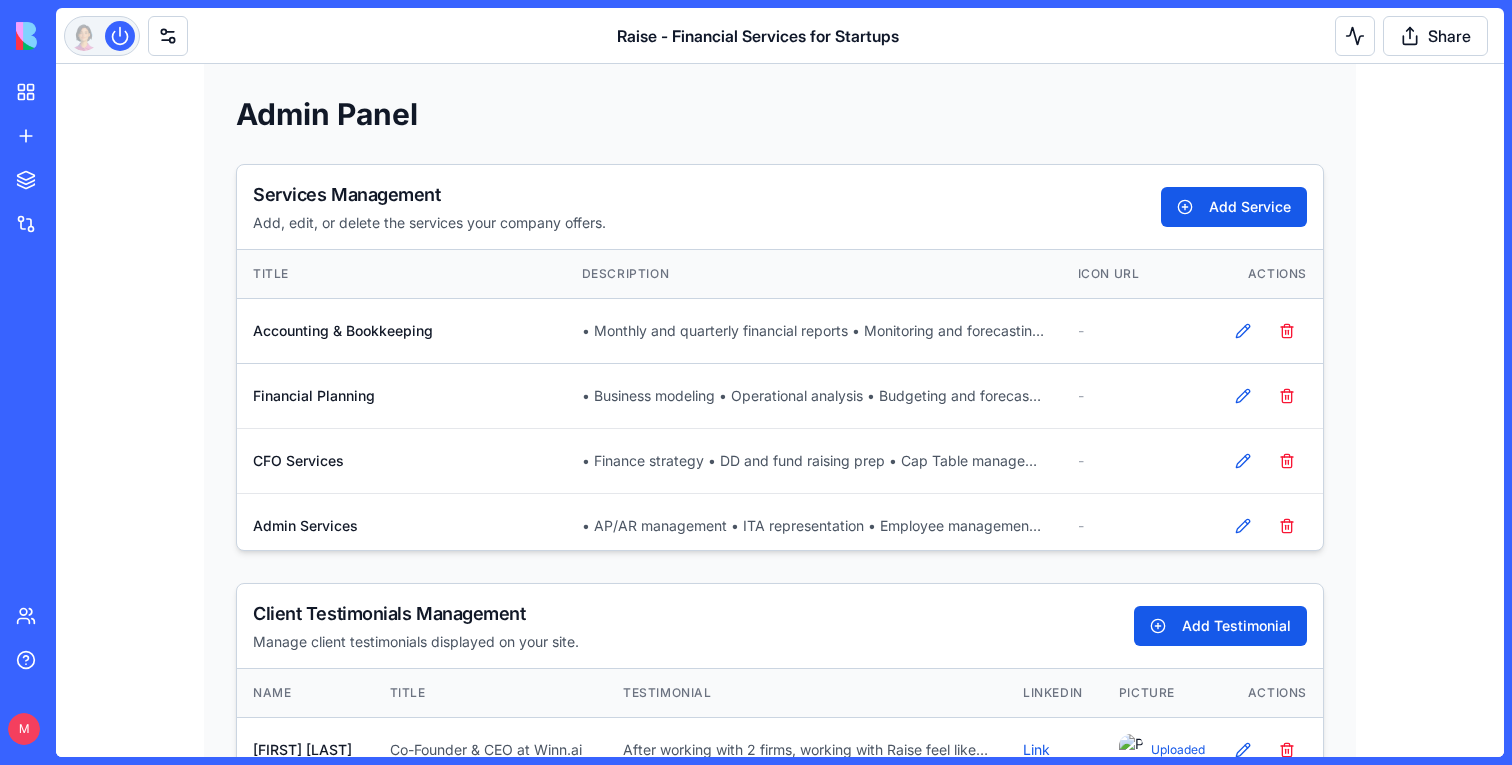click at bounding box center [102, 36] 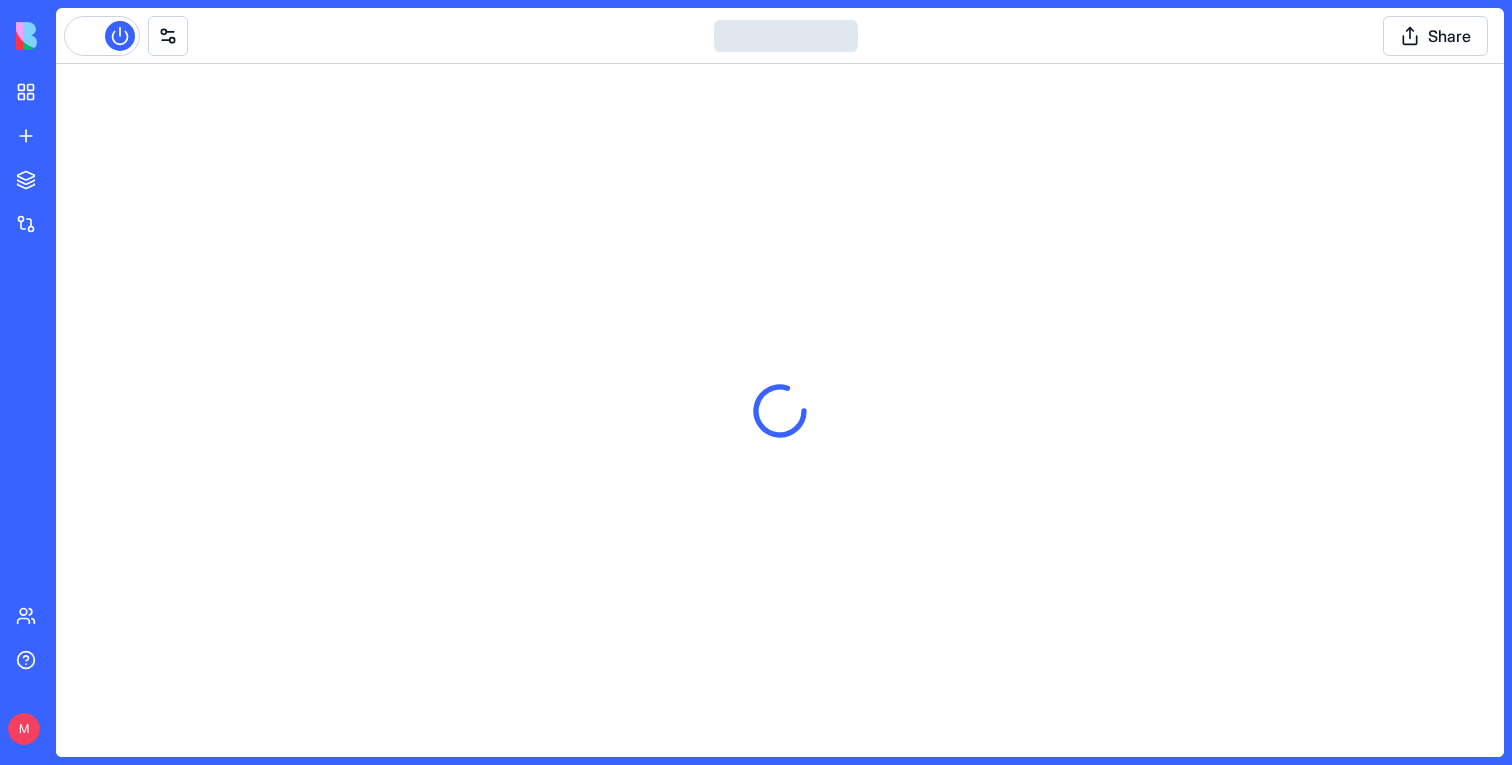 scroll, scrollTop: 0, scrollLeft: 0, axis: both 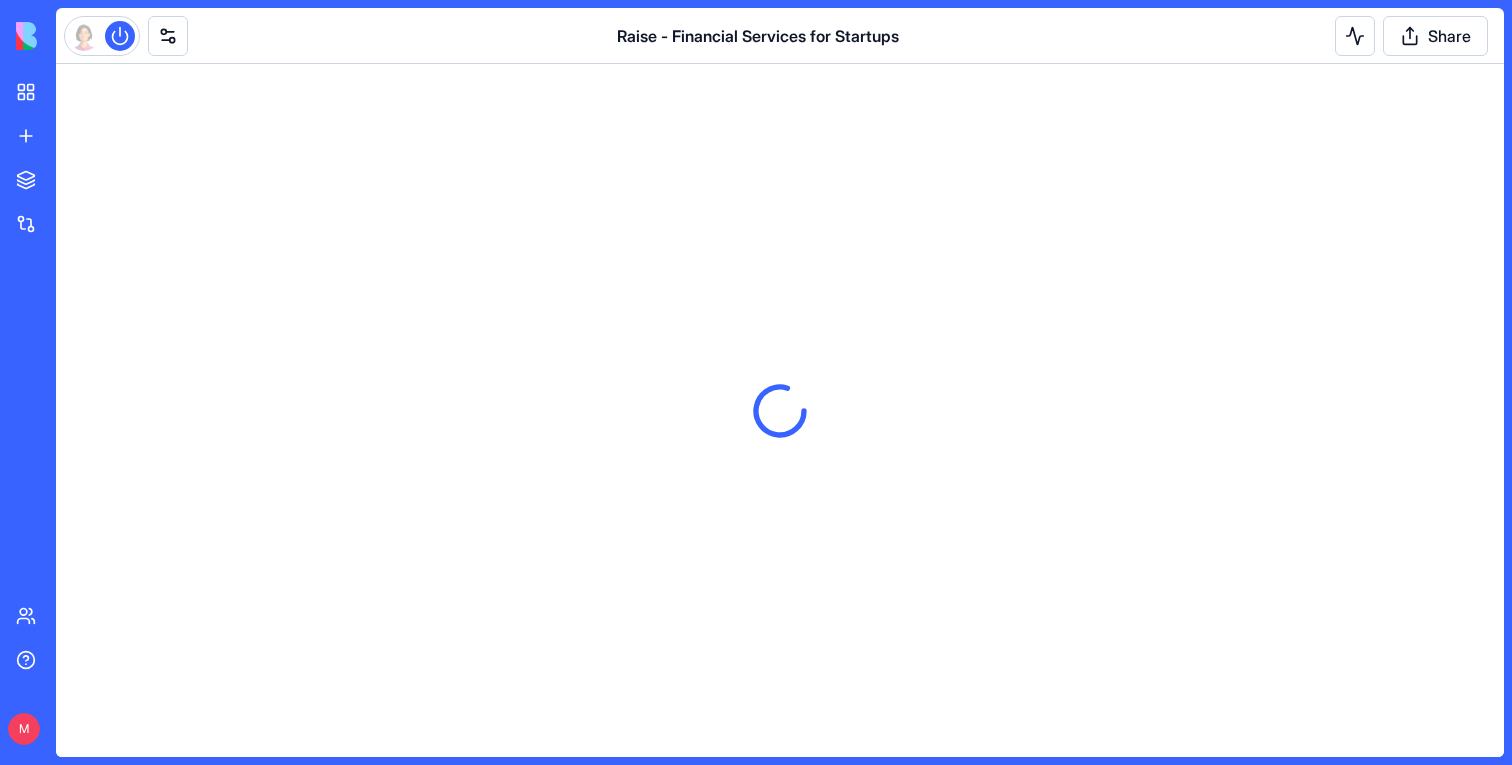 drag, startPoint x: 1202, startPoint y: 4, endPoint x: 1511, endPoint y: -39, distance: 311.97757 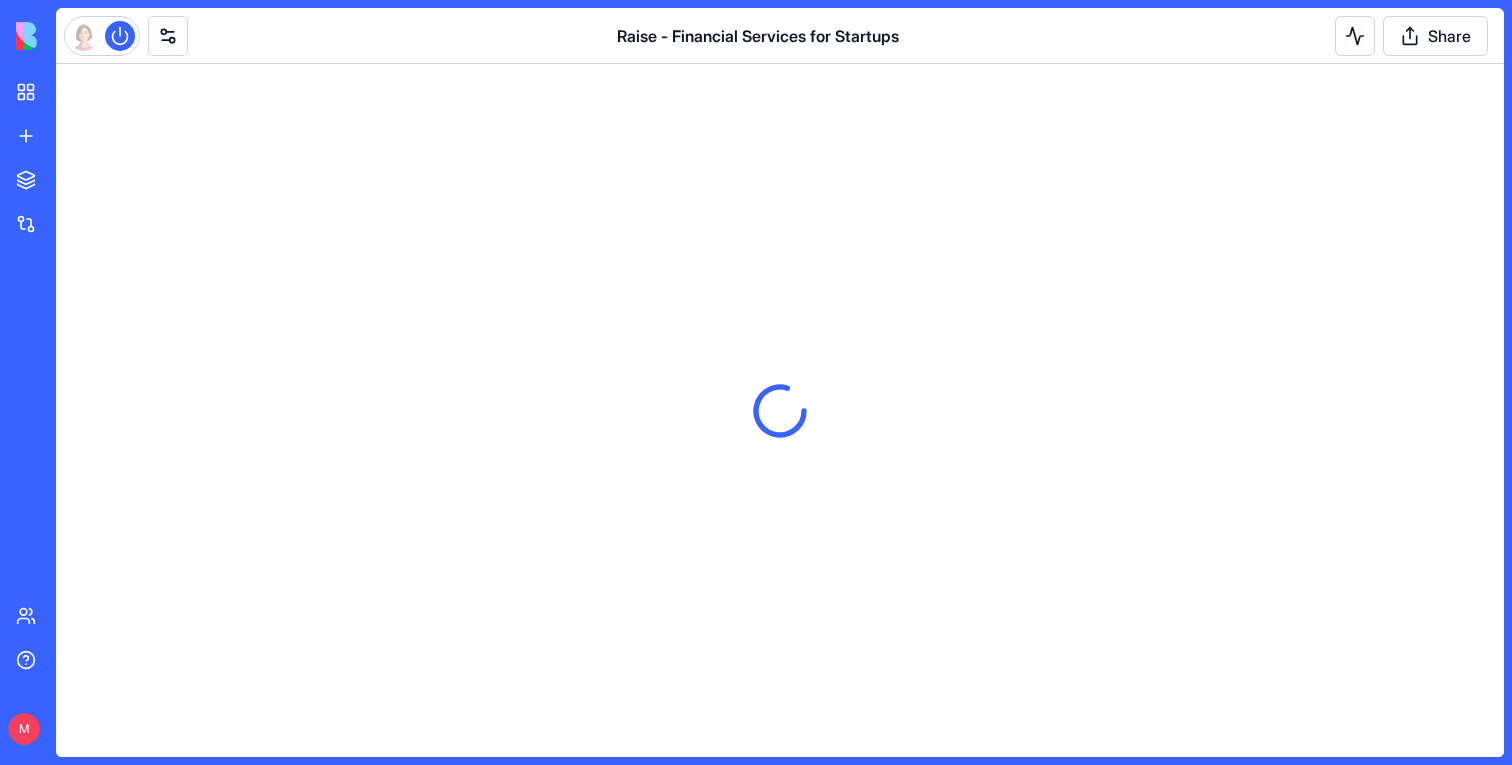 click on "BETA My workspace New app
To pick up a draggable item, press the space bar.
While dragging, use the arrow keys to move the item.
Press space again to drop the item in its new position, or press escape to cancel.
Marketplace Integrations Recent New App SlideStyle Pro Raise- TimeTracker & and Invoice charges Team Help M Raise - Financial Services for Startups Share" at bounding box center [756, 382] 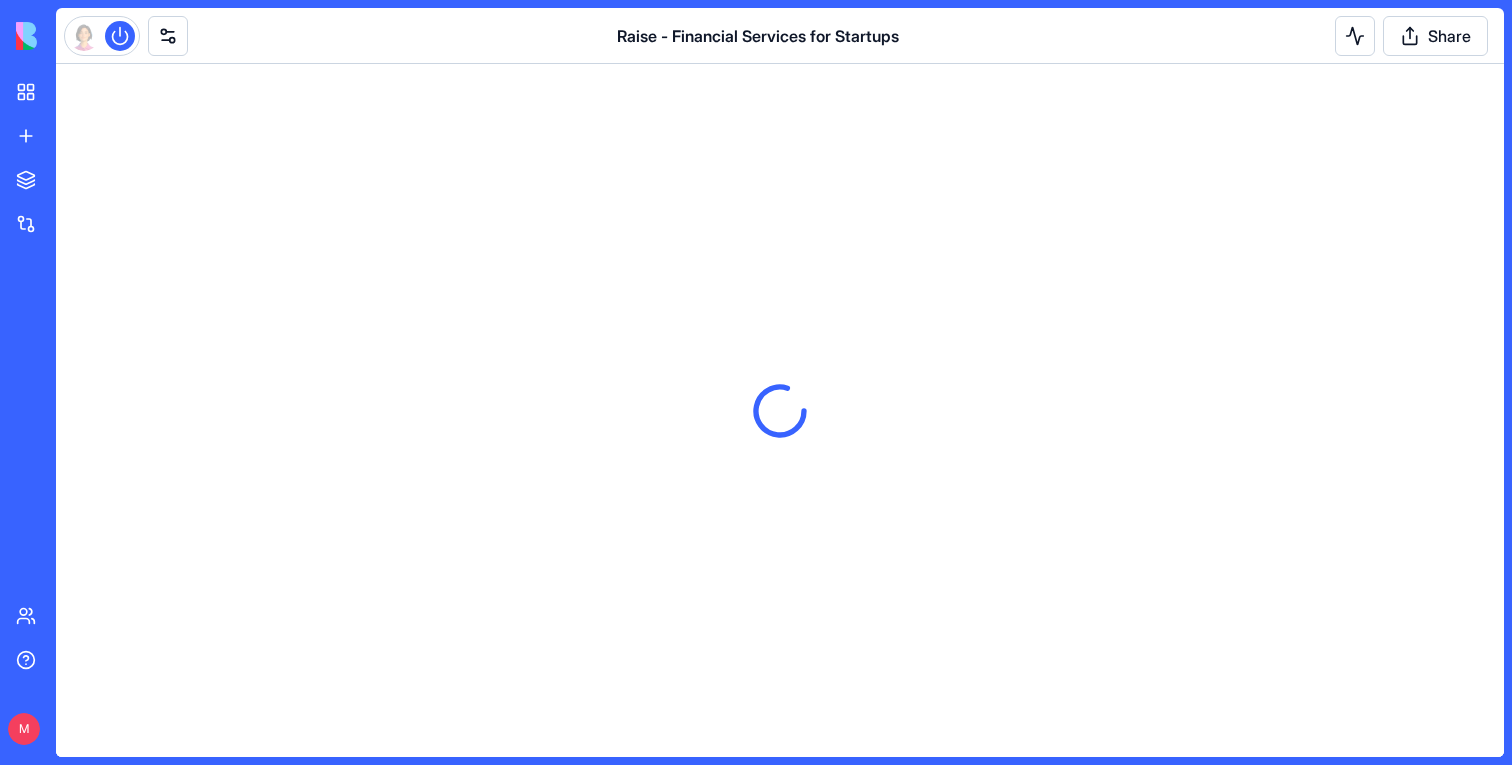 click on "Raise - Financial Services for Startups Share" at bounding box center (780, 36) 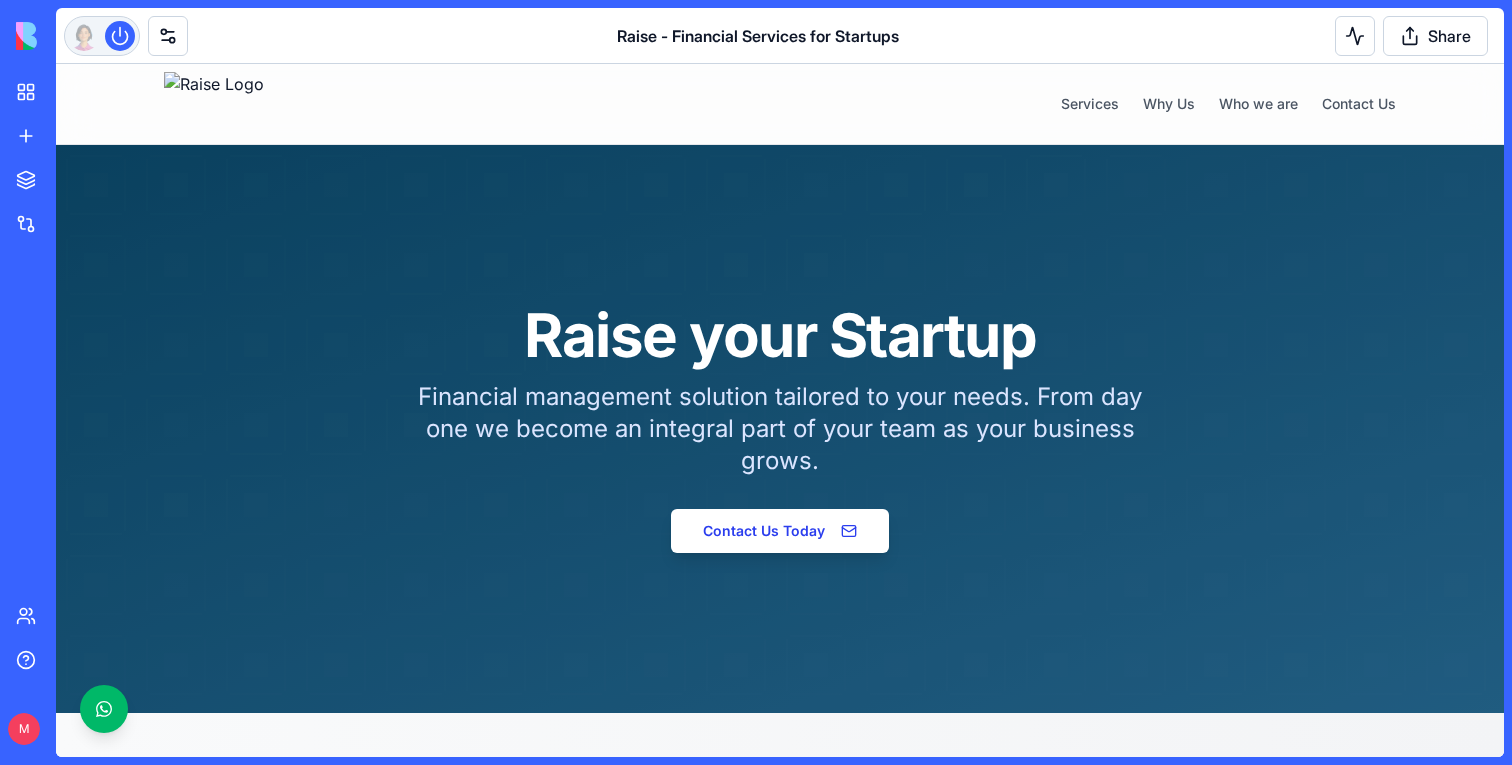 click at bounding box center [102, 36] 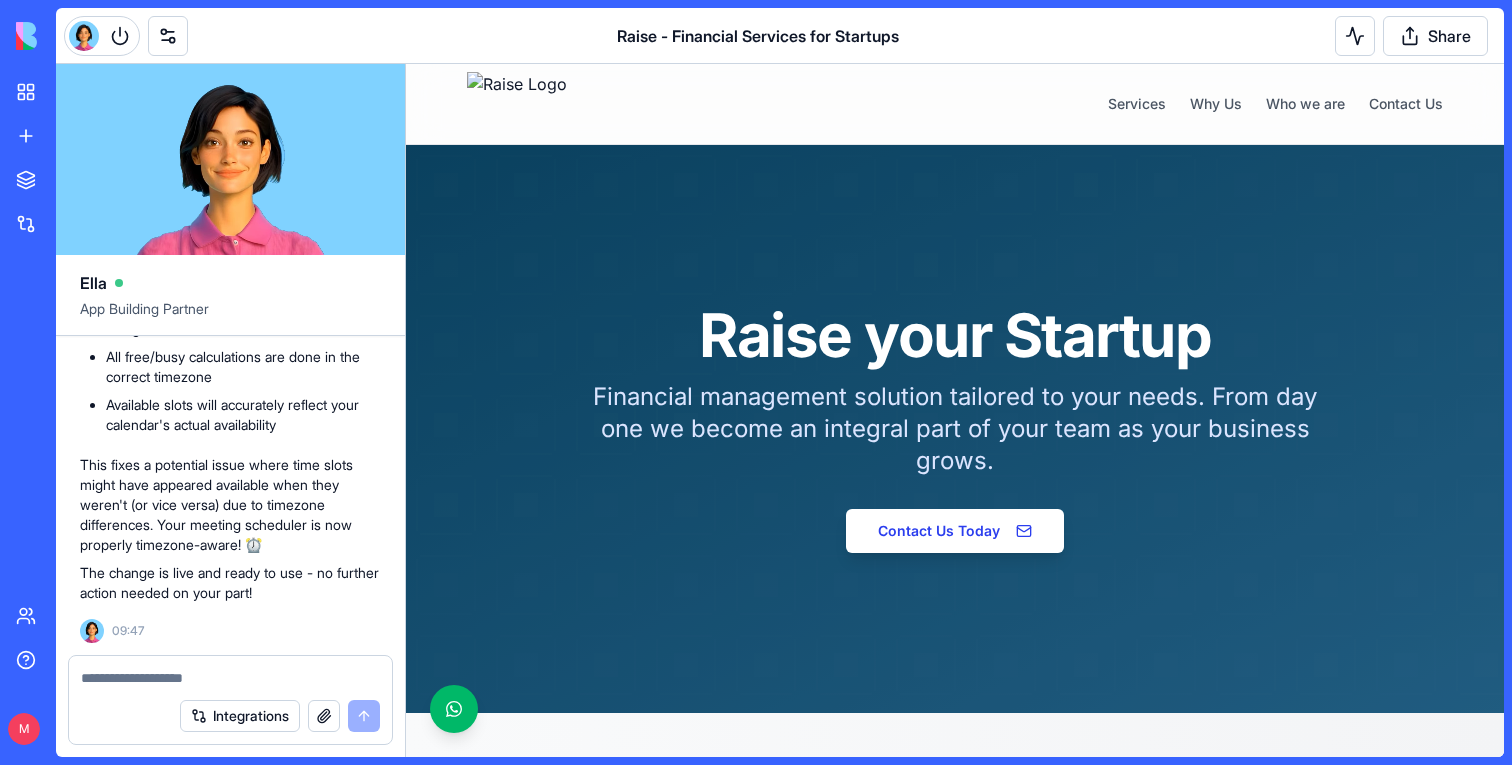 scroll, scrollTop: 207627, scrollLeft: 0, axis: vertical 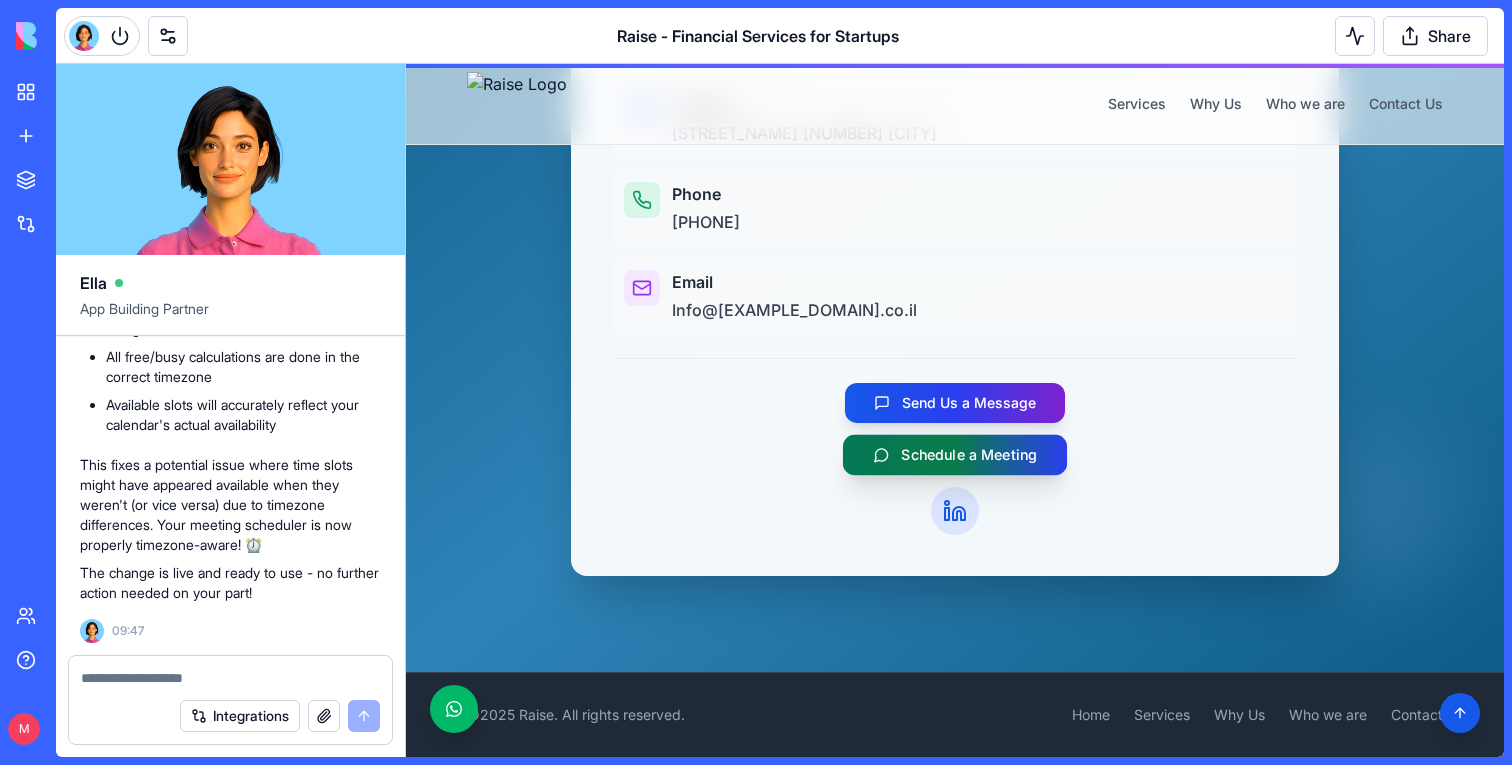 click on "Schedule a Meeting" at bounding box center [969, 455] 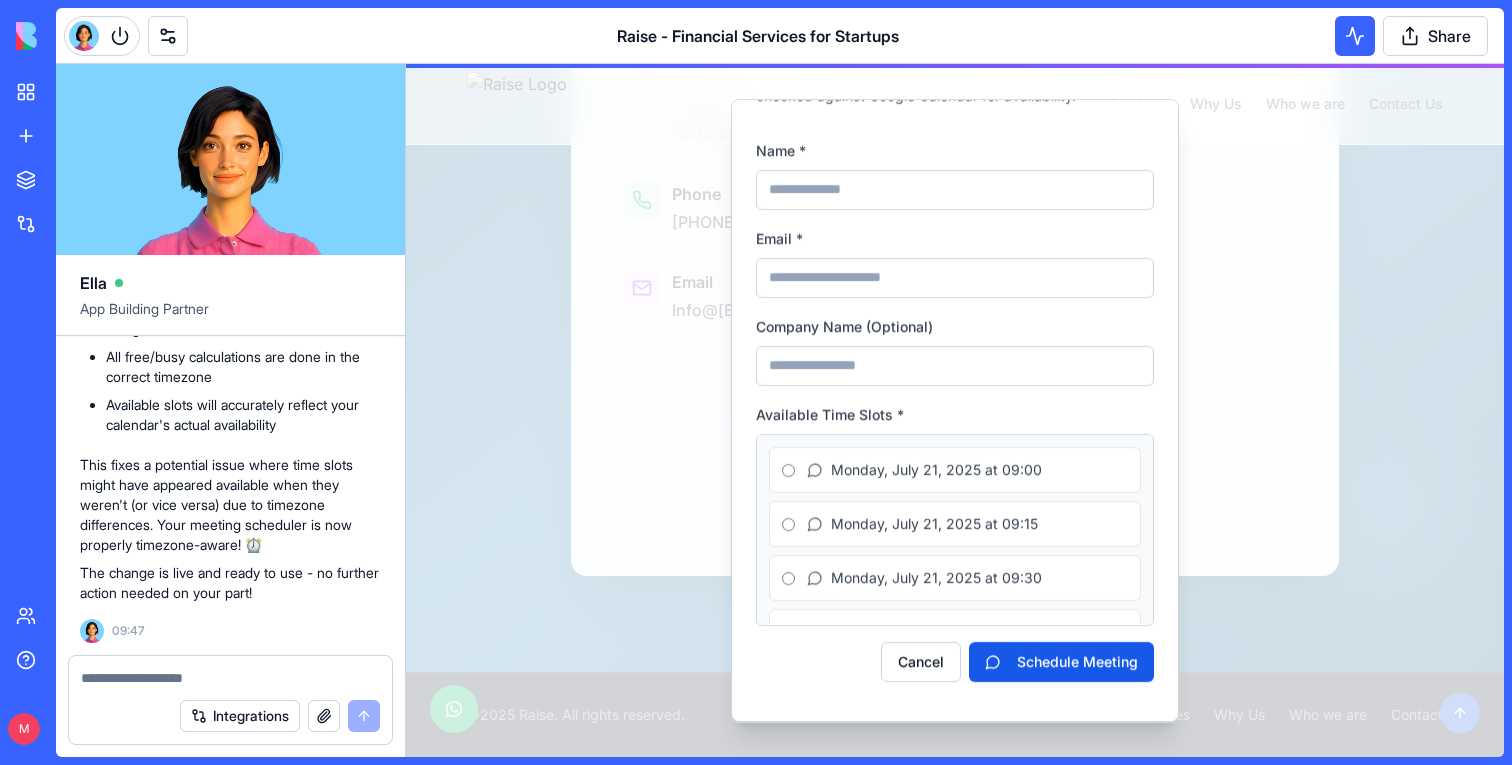 scroll, scrollTop: 84, scrollLeft: 0, axis: vertical 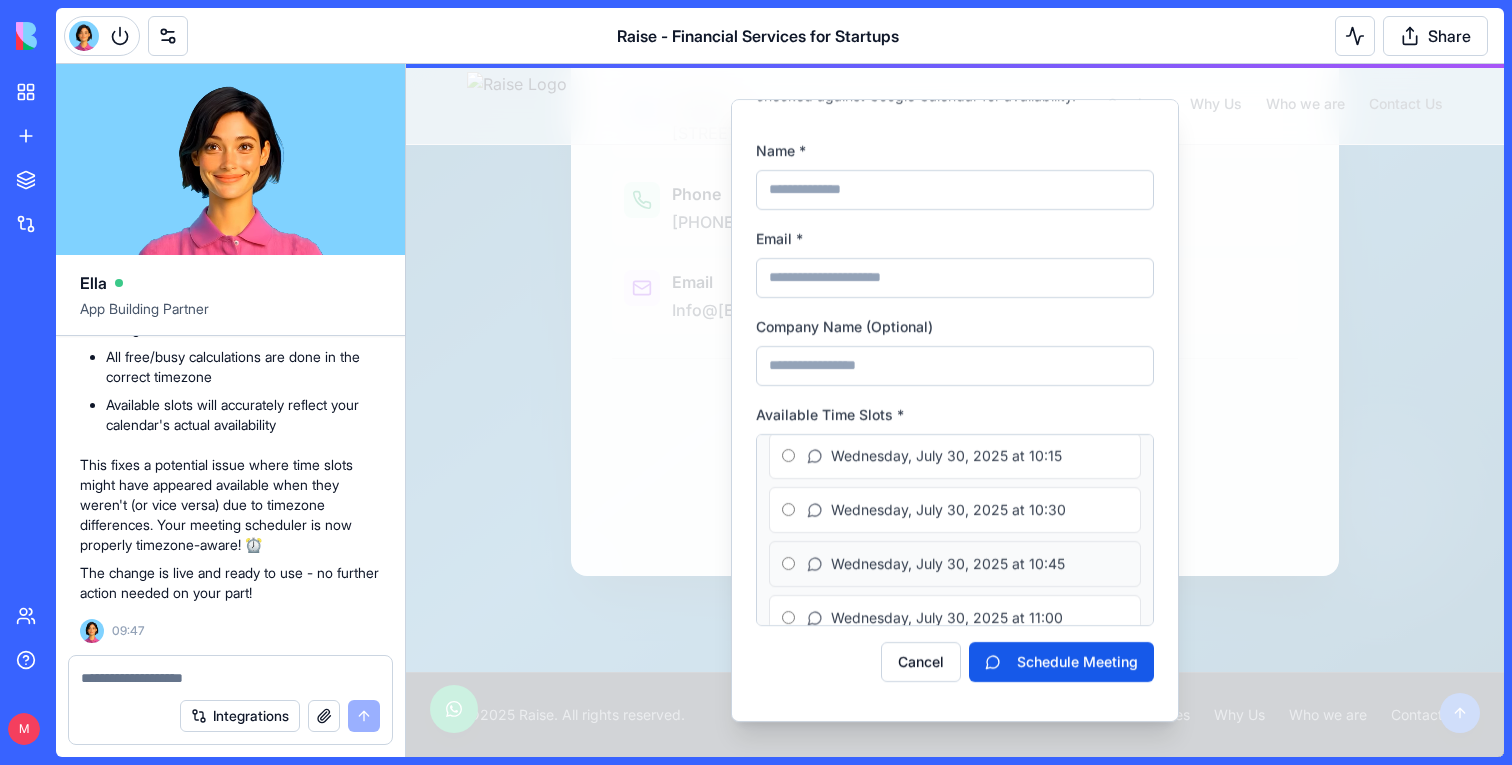 click on "Wednesday, July 30, 2025 at 10:45" at bounding box center [955, 564] 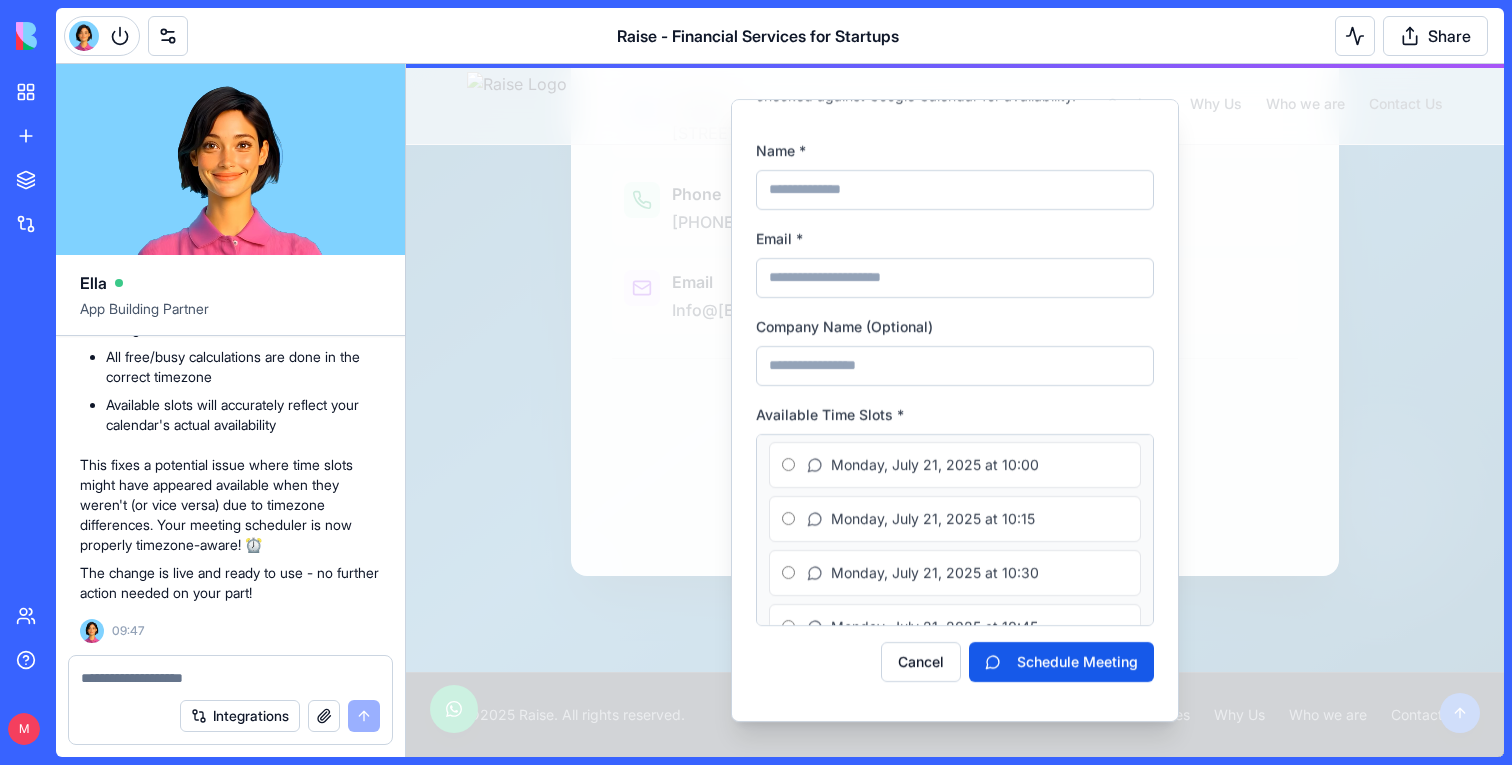 scroll, scrollTop: 0, scrollLeft: 0, axis: both 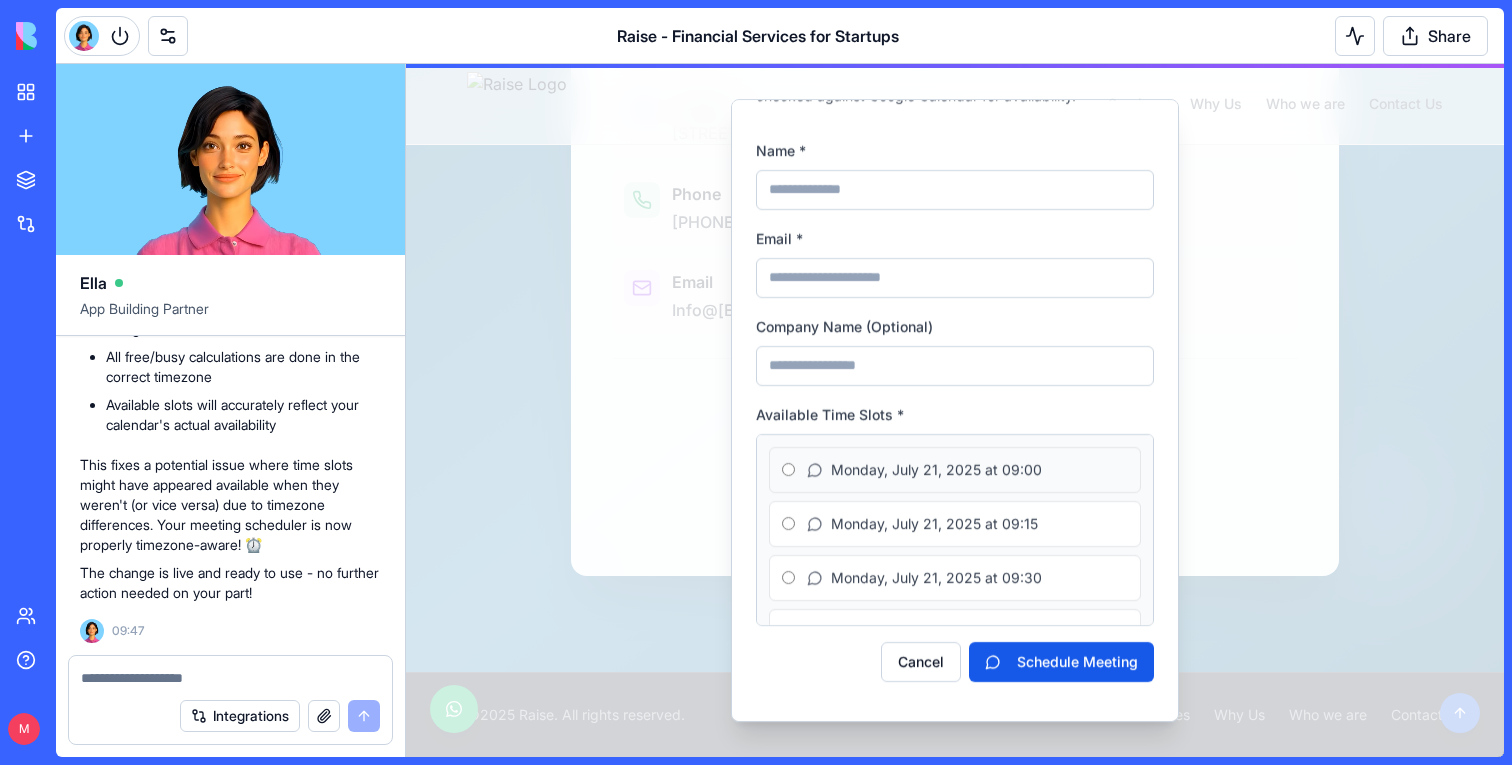 click on "Monday, July 21, 2025 at 09:00" at bounding box center [936, 470] 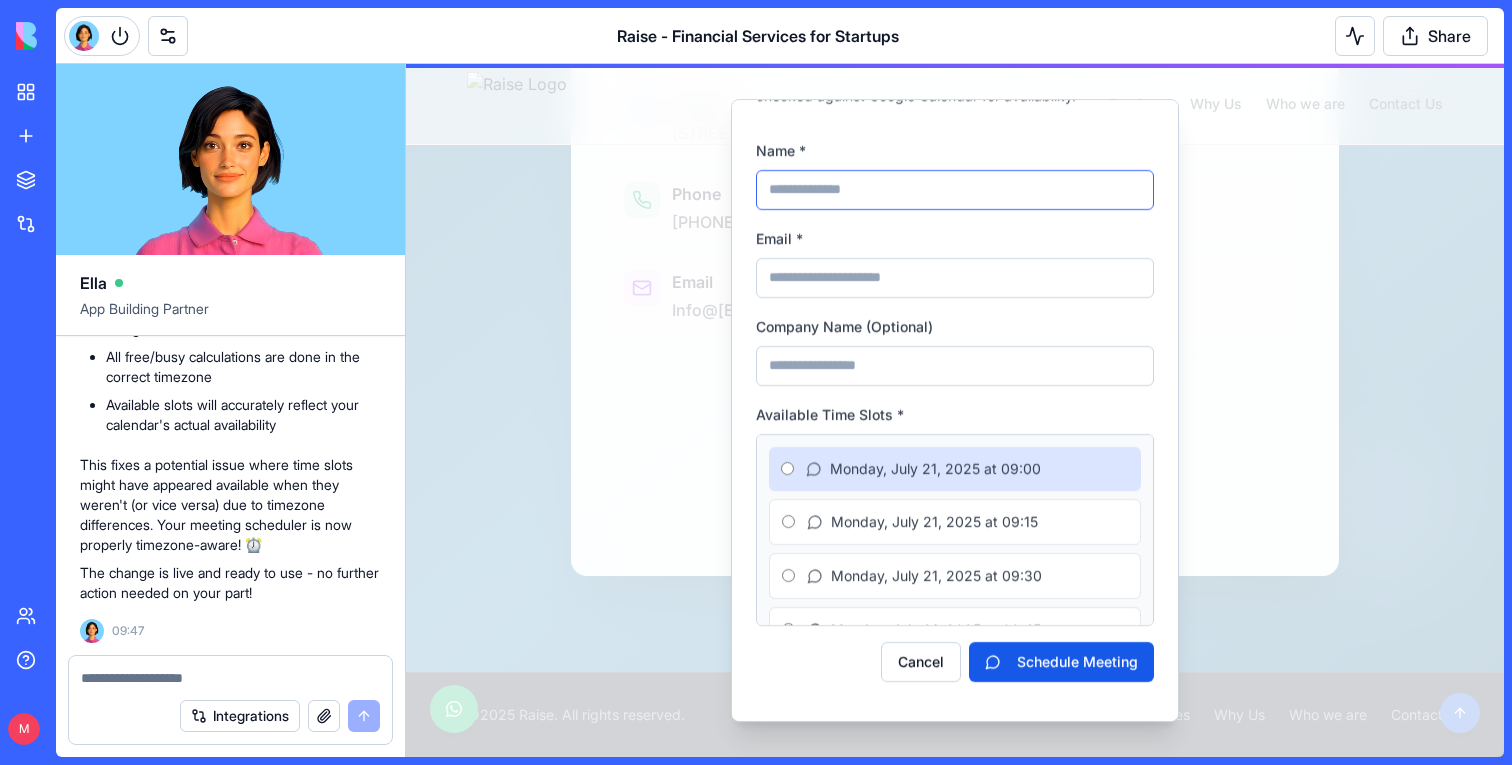 click on "Name *" at bounding box center [955, 190] 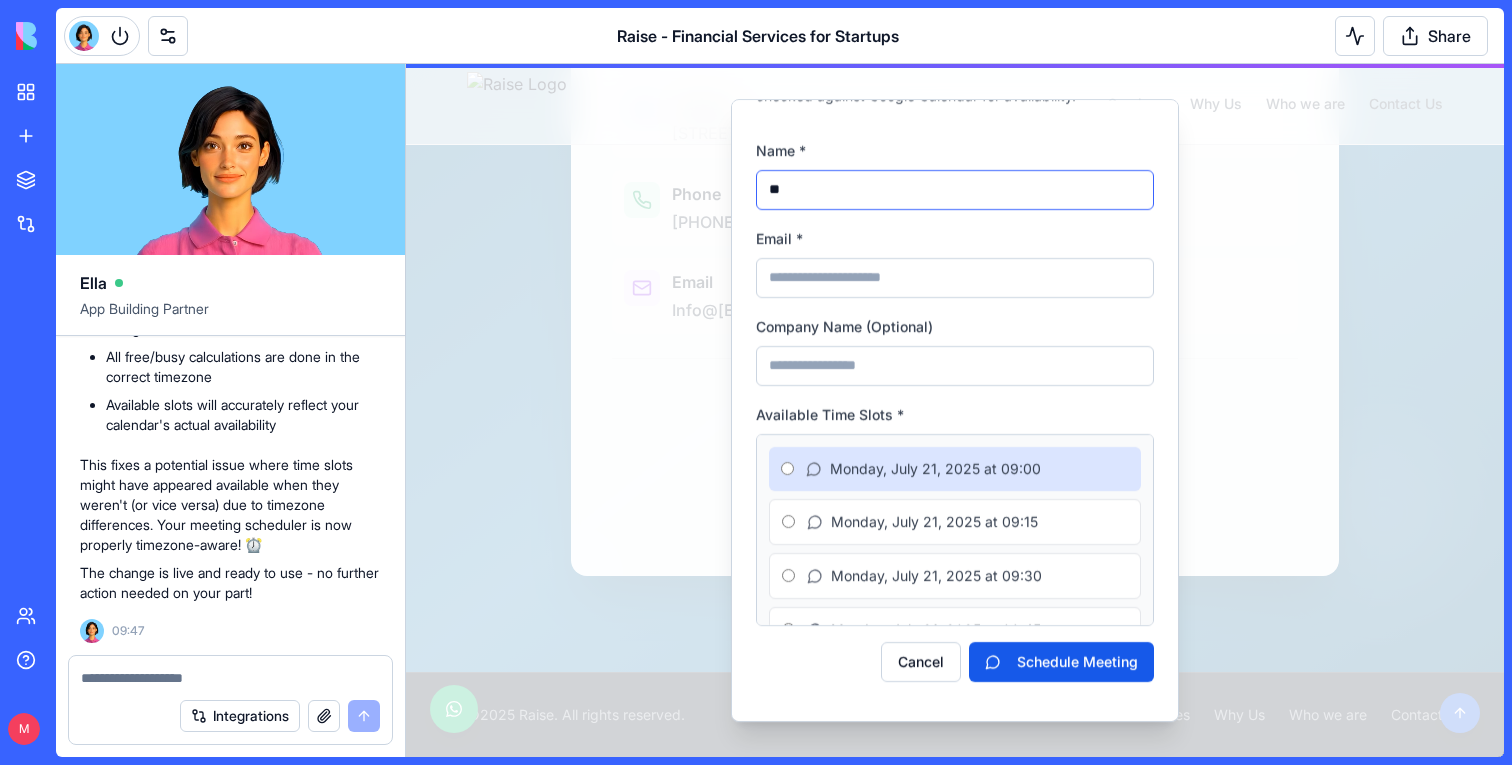 type on "*" 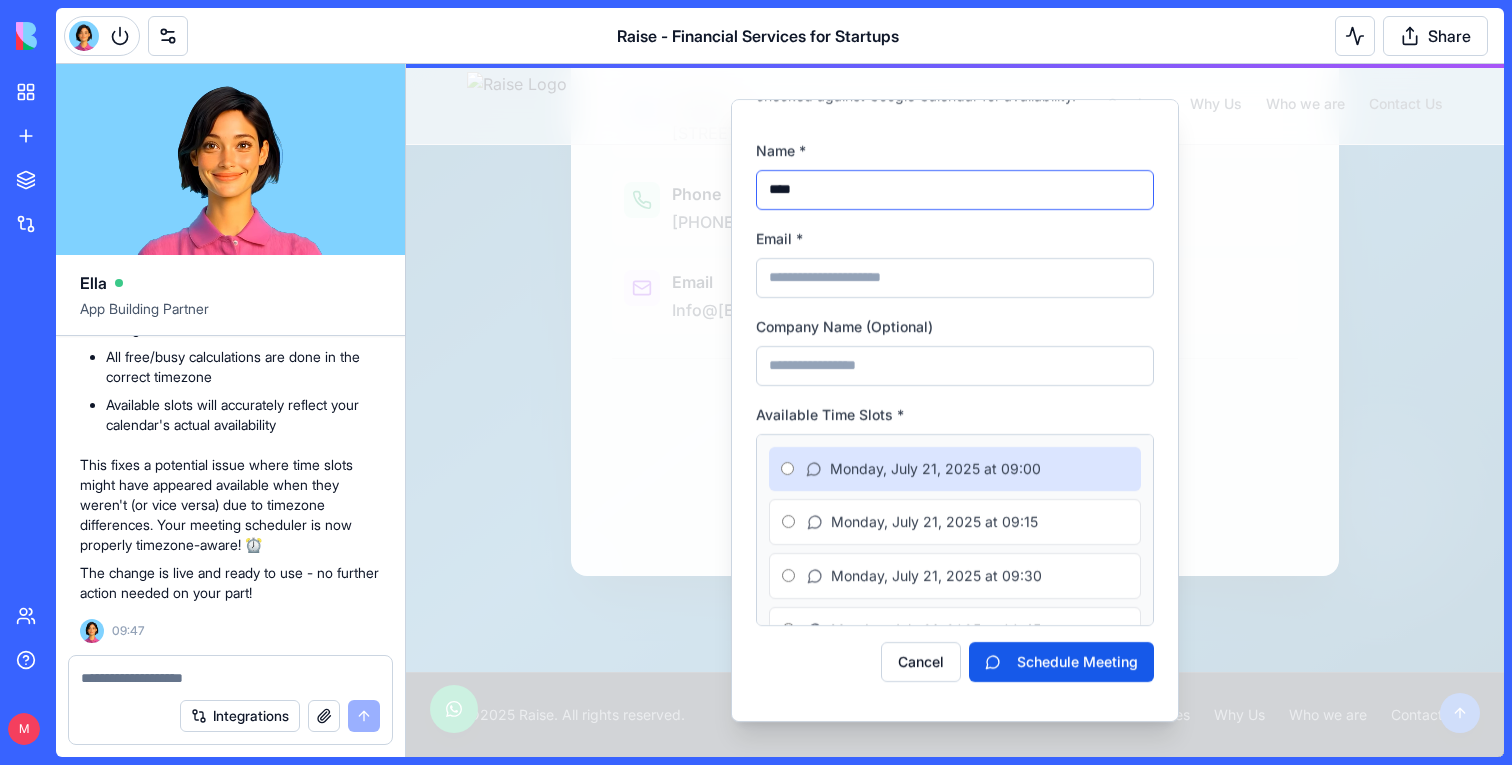 type on "****" 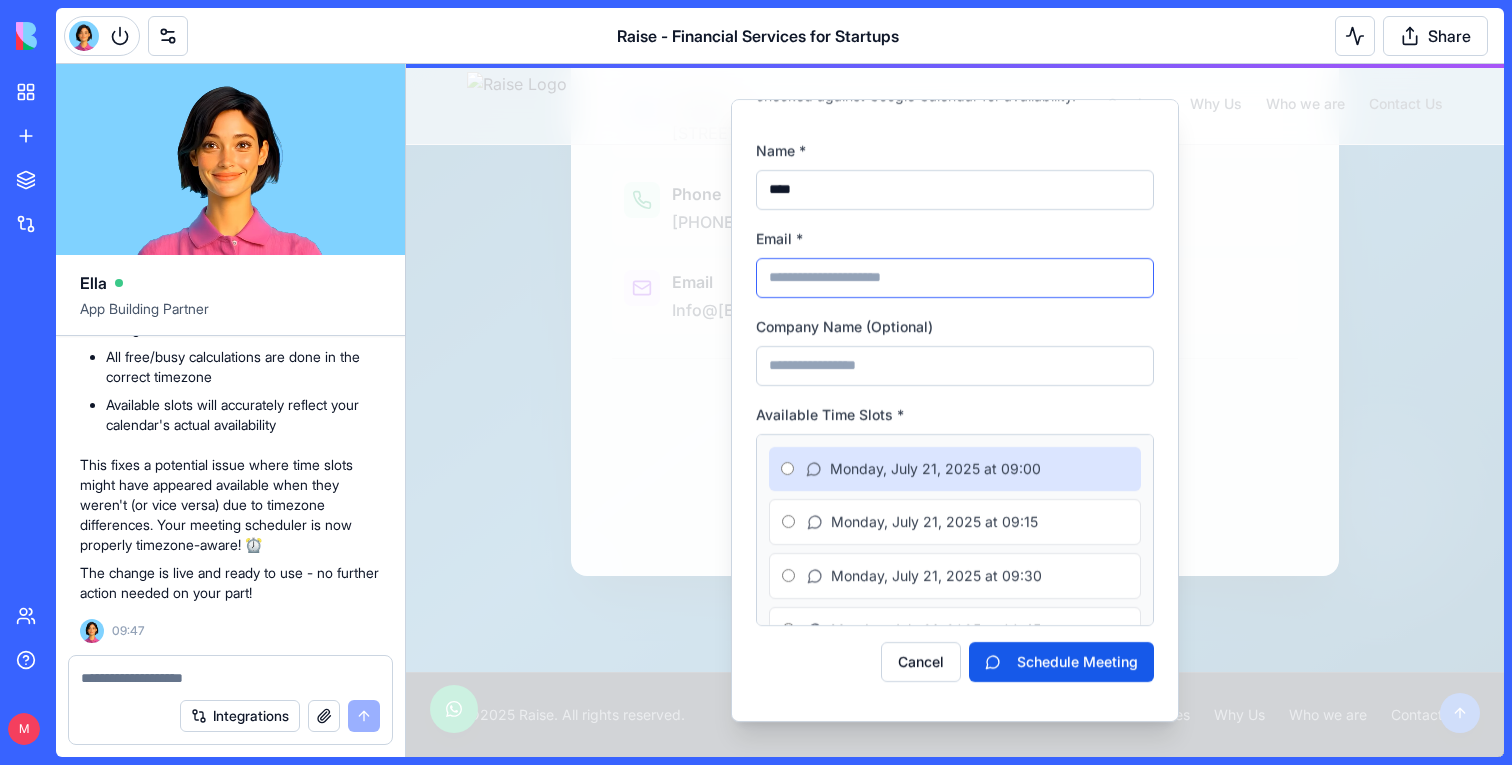click on "Email *" at bounding box center (955, 278) 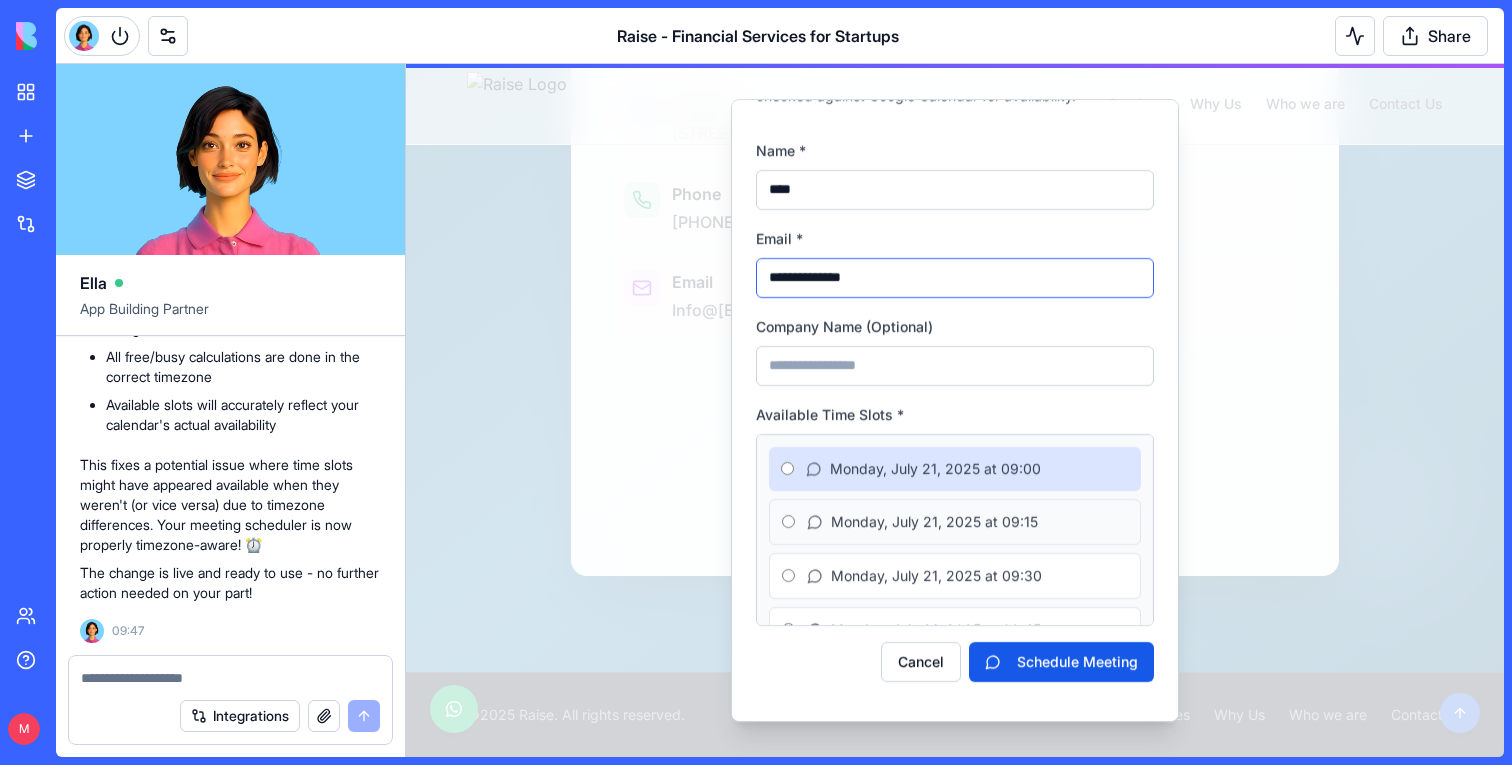 type on "**********" 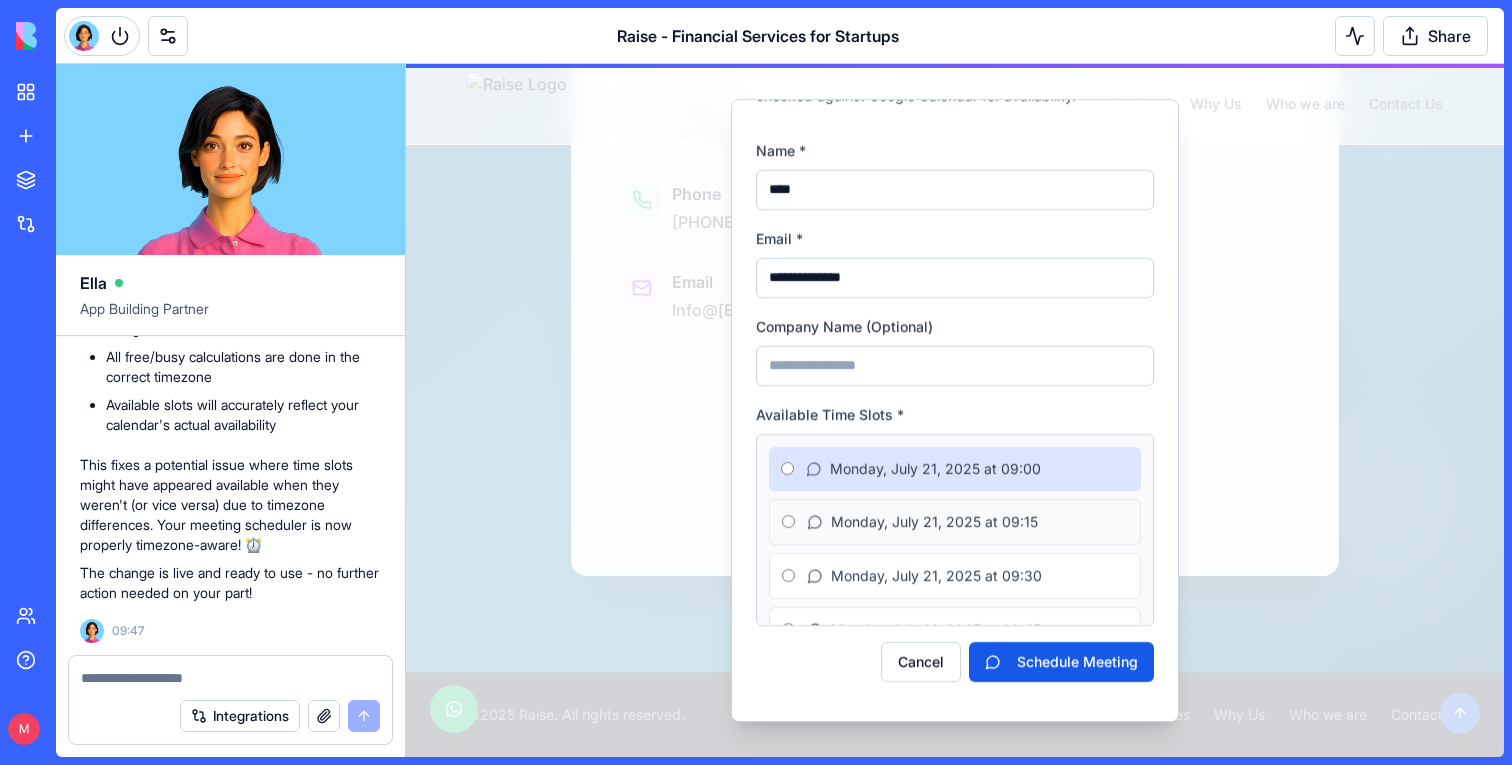 click on "Monday, July 21, 2025 at 09:15" at bounding box center (934, 522) 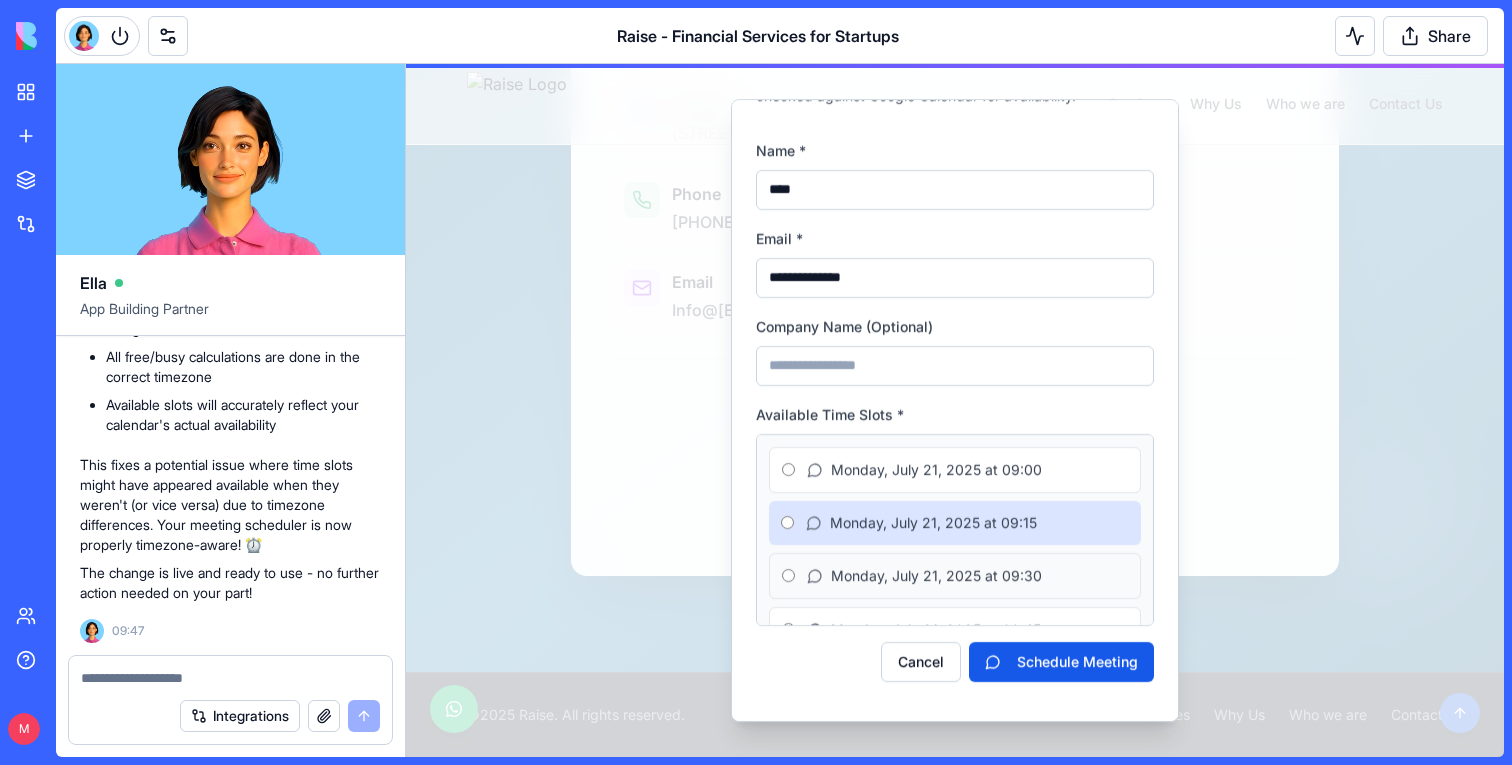 click on "Monday, July 21, 2025 at 09:30" at bounding box center [936, 576] 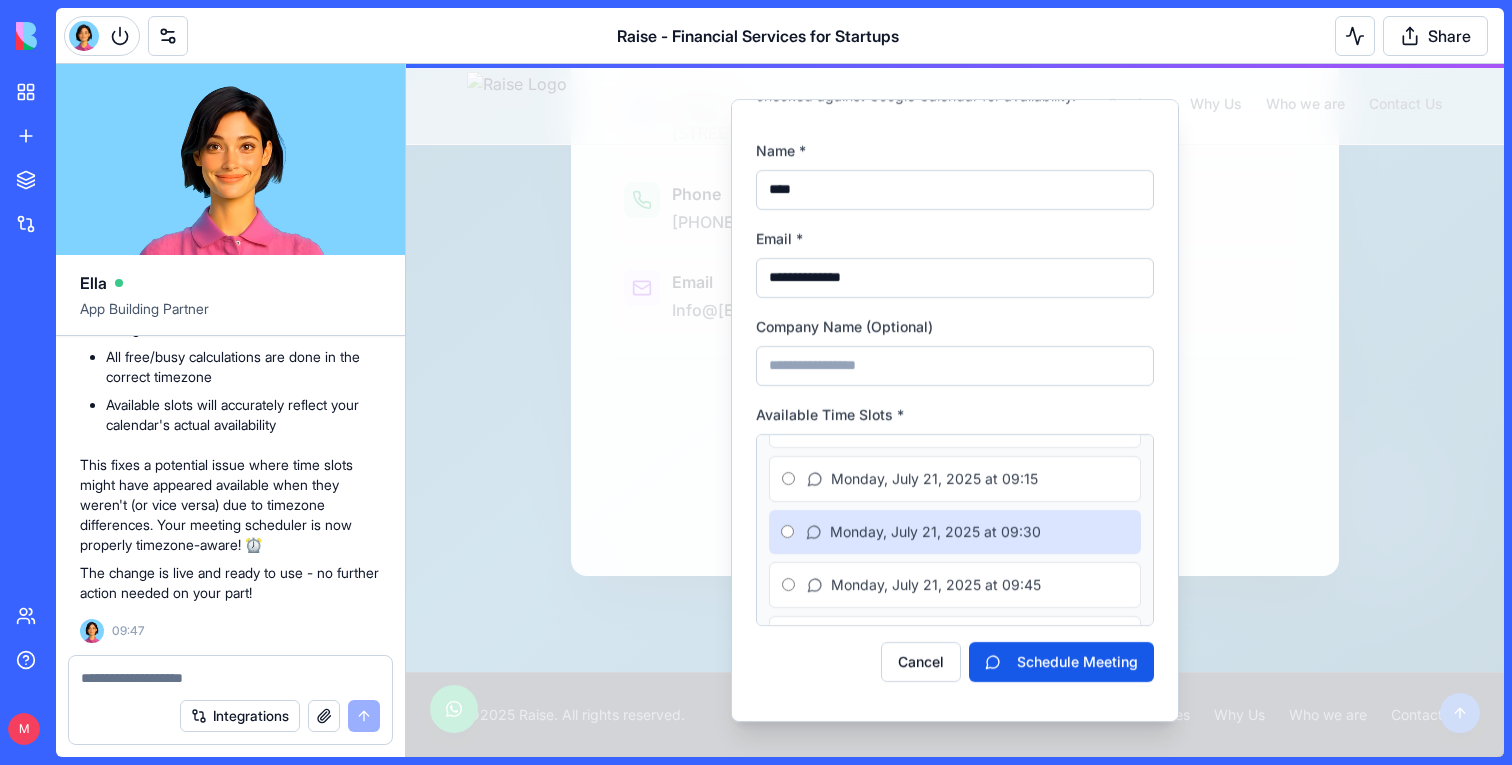 scroll, scrollTop: 48, scrollLeft: 0, axis: vertical 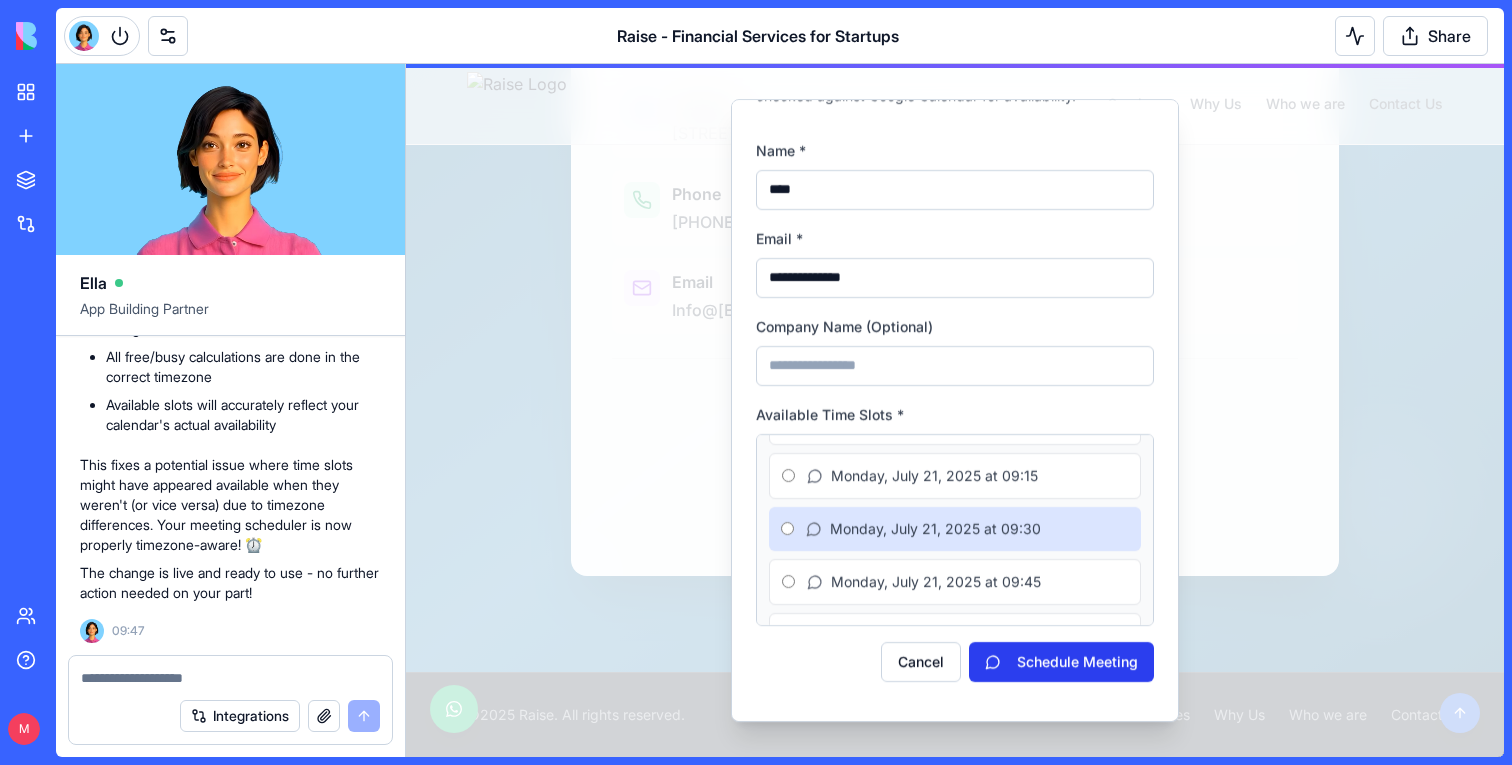 click on "Schedule Meeting" at bounding box center [1061, 662] 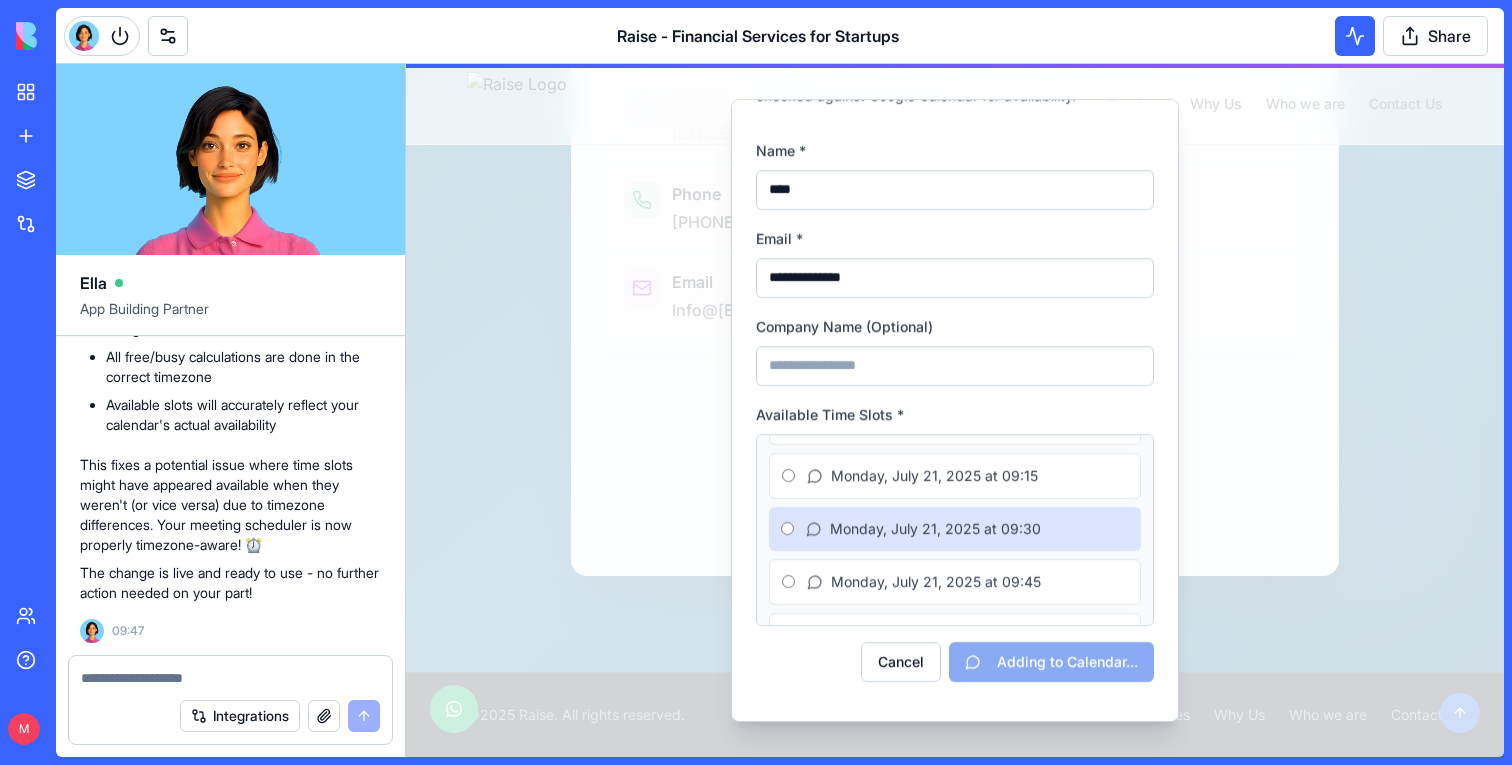 type 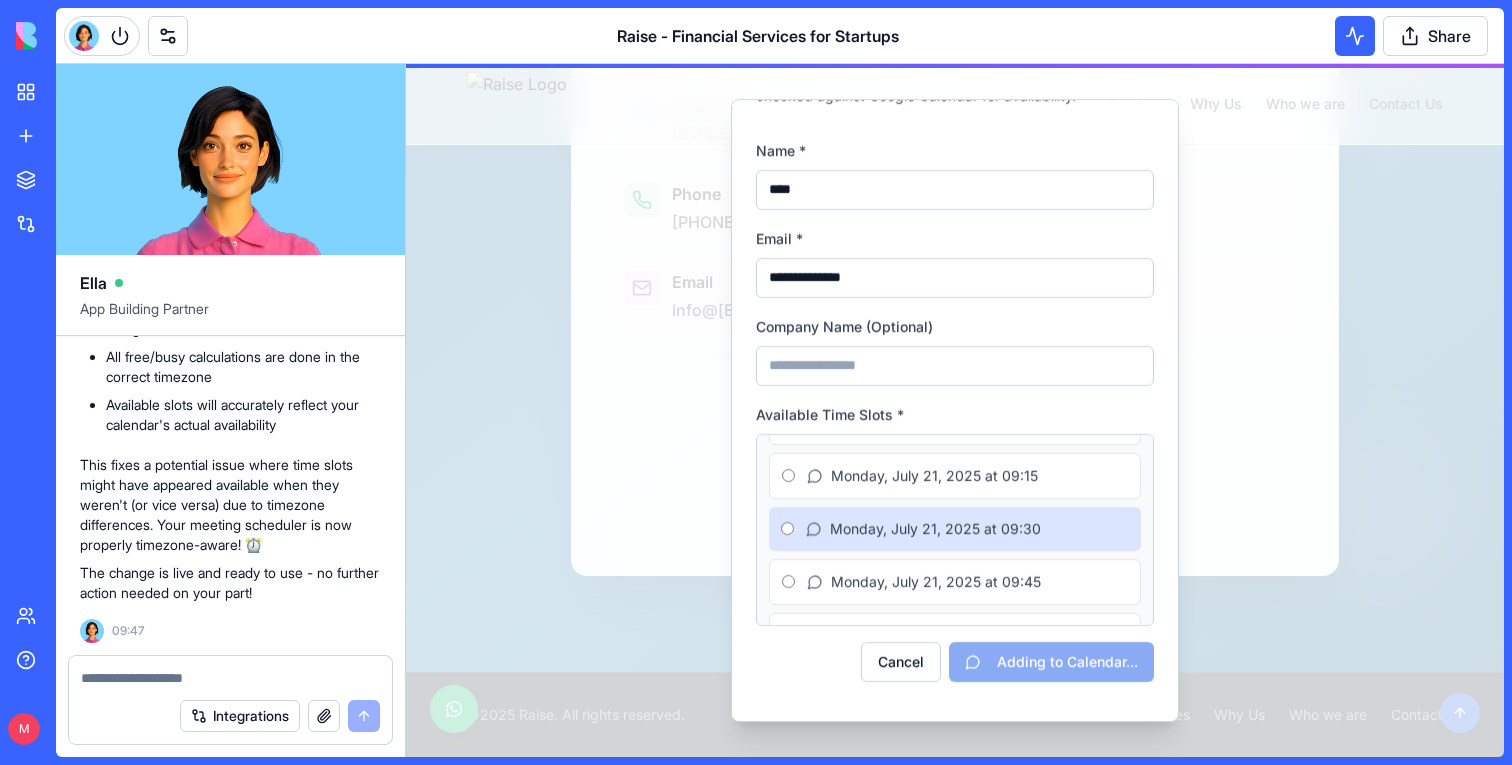 type 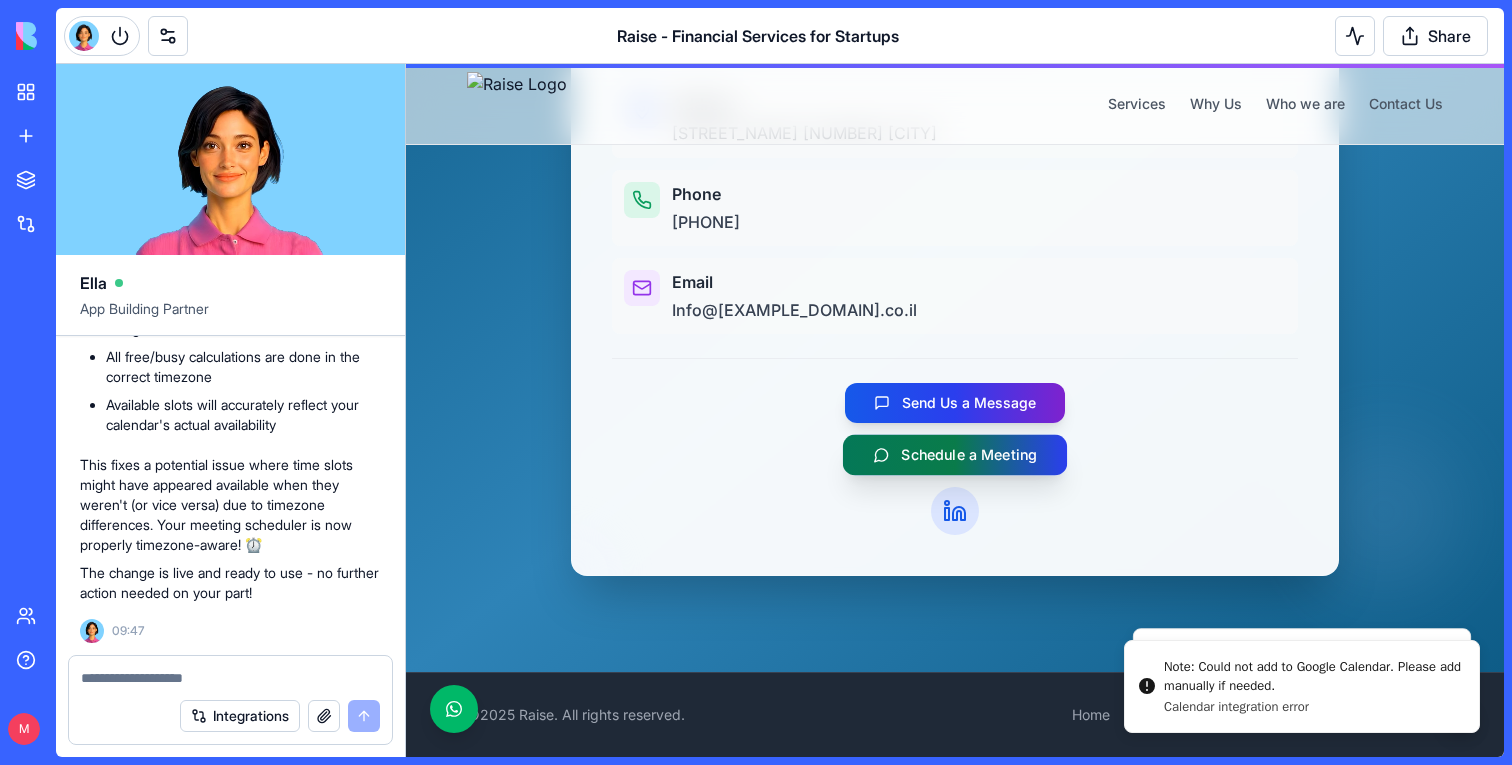 click on "Schedule a Meeting" at bounding box center [969, 455] 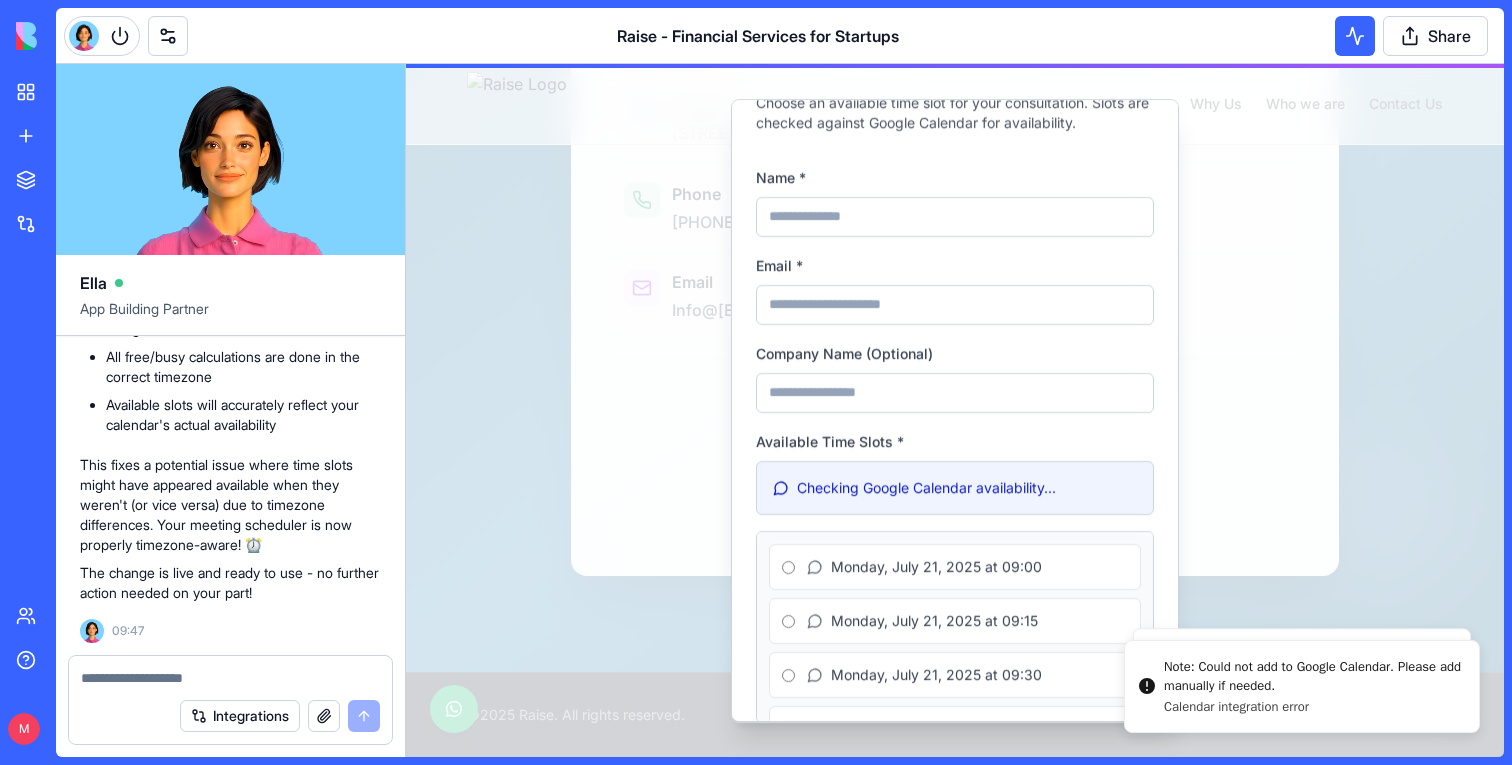 scroll, scrollTop: 60, scrollLeft: 0, axis: vertical 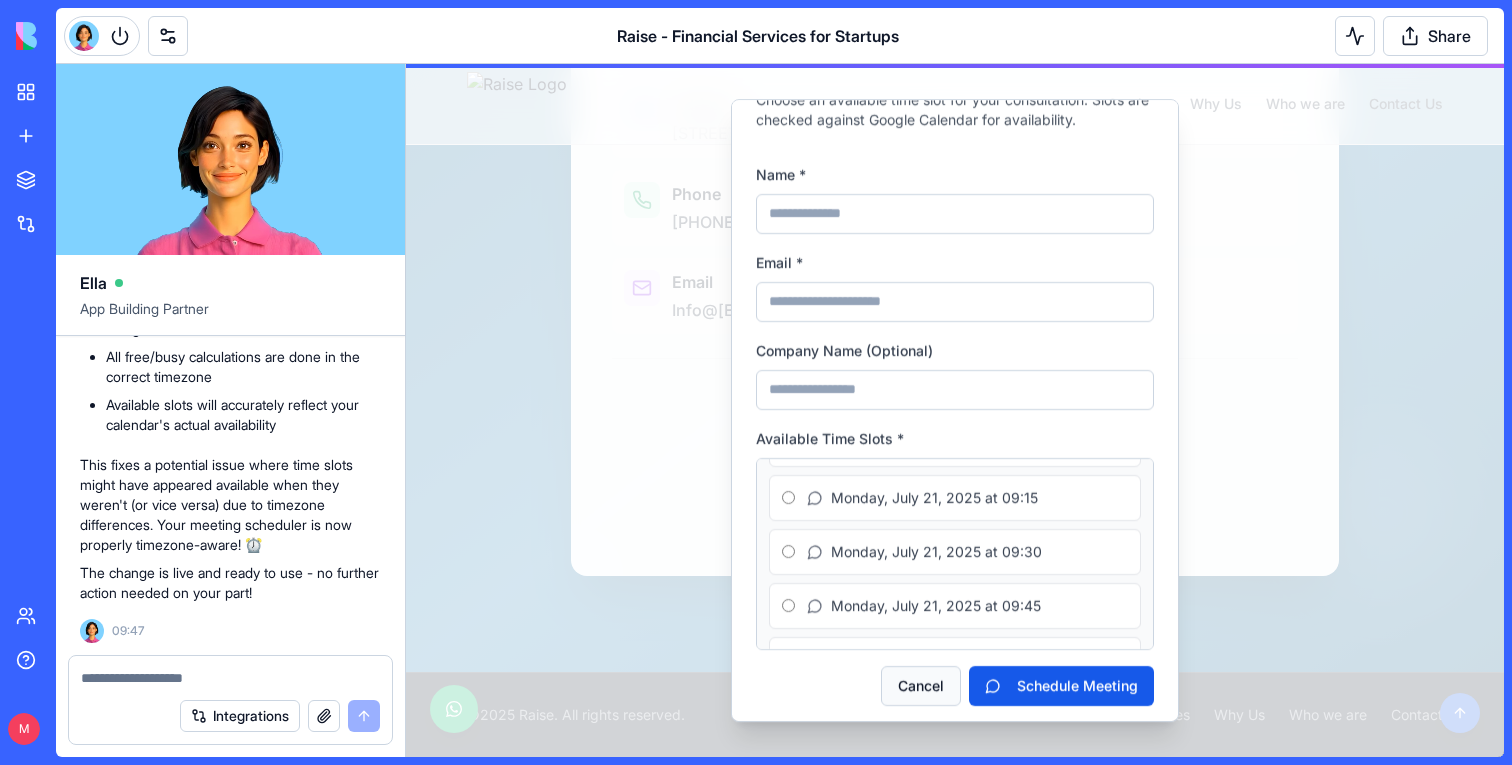 click on "Cancel" at bounding box center (921, 686) 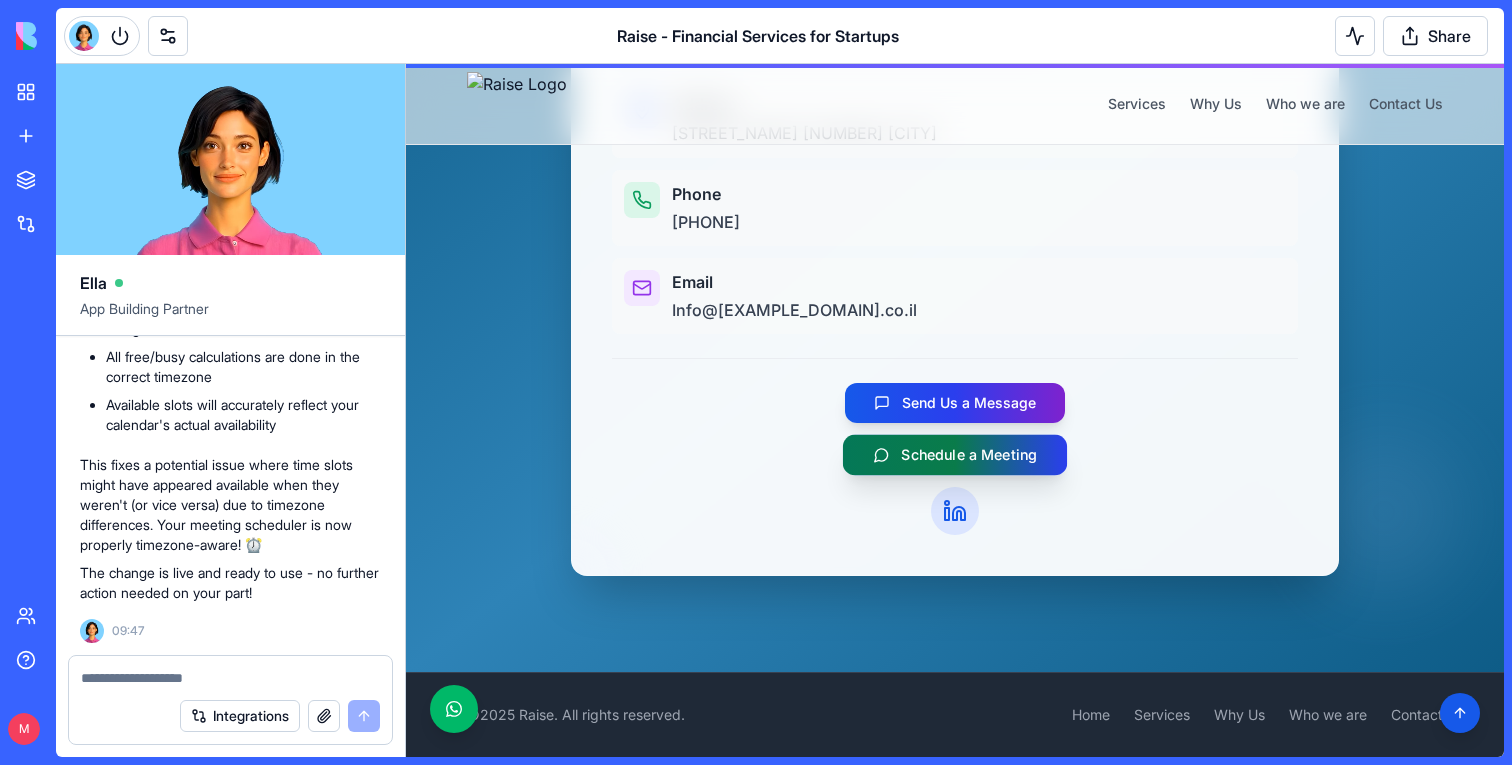 click on "Schedule a Meeting" at bounding box center (969, 455) 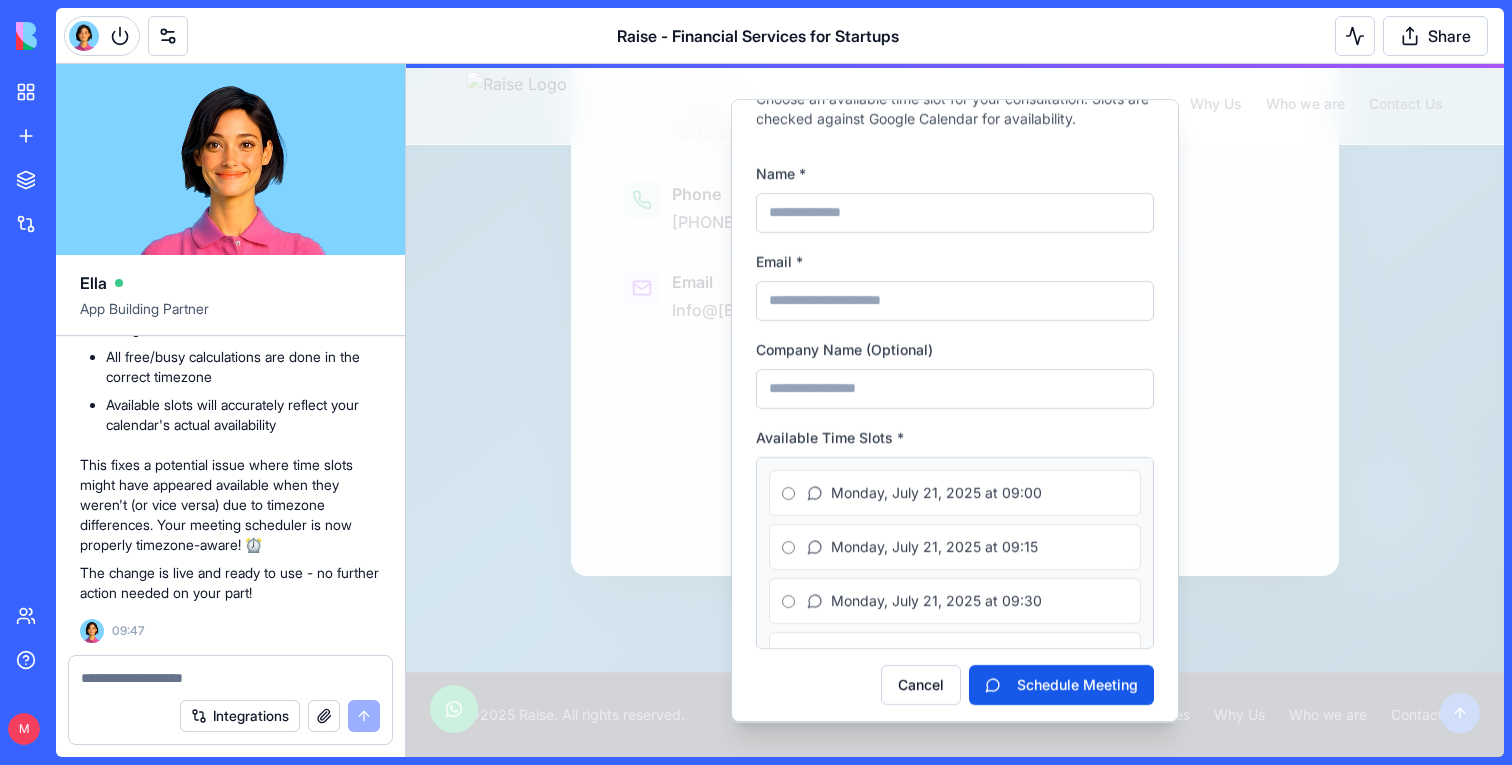 scroll, scrollTop: 71, scrollLeft: 0, axis: vertical 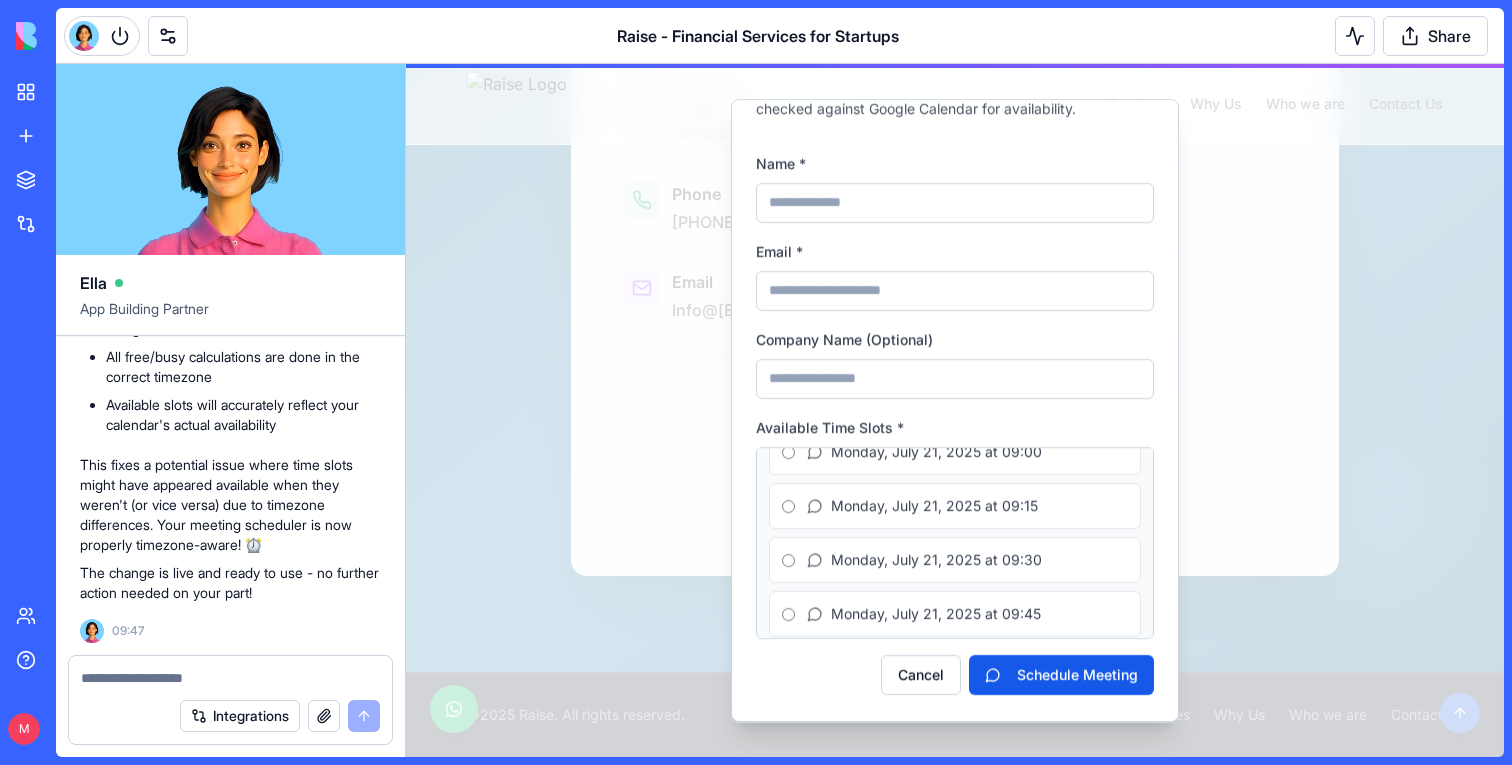click at bounding box center [955, 410] 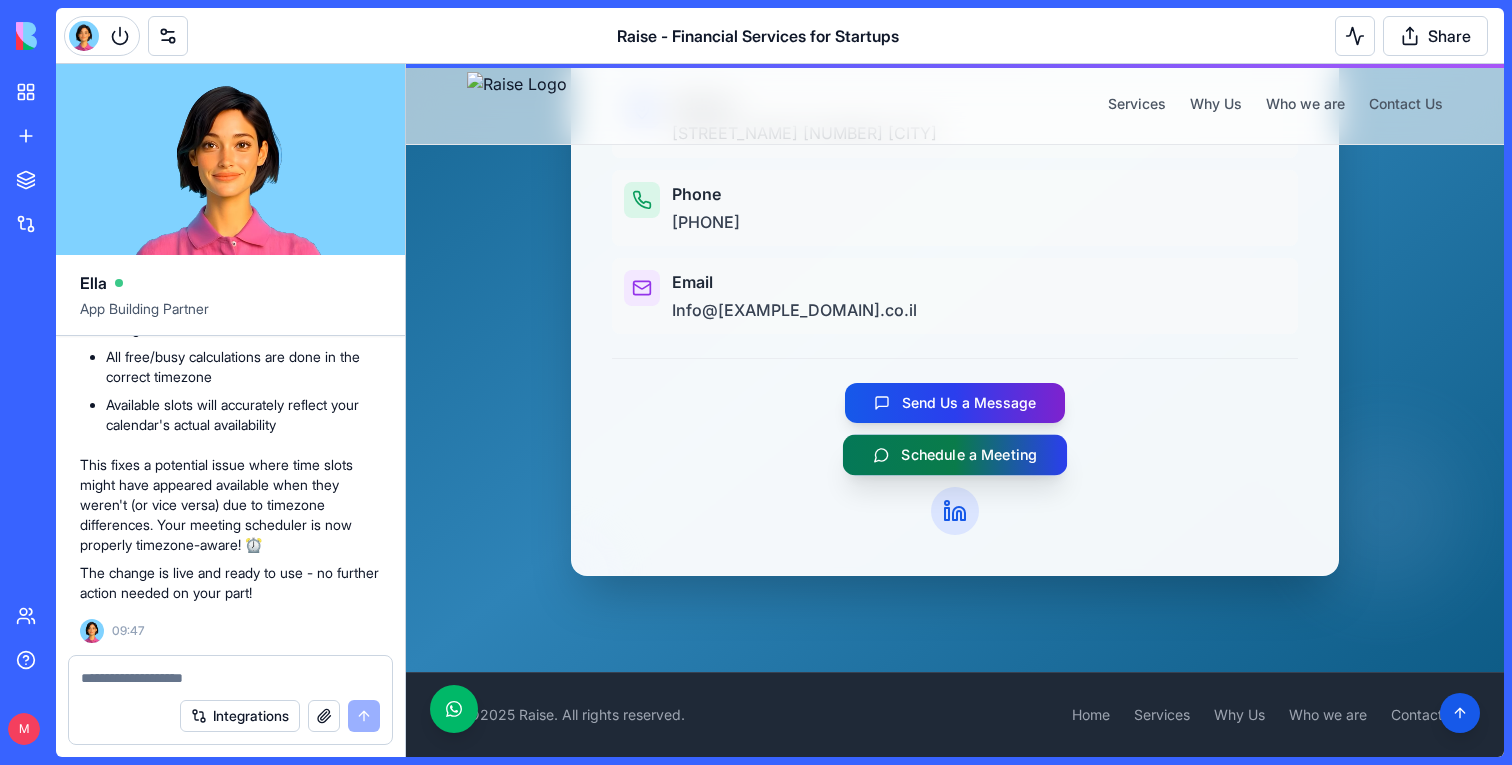 click on "Schedule a Meeting" at bounding box center [969, 455] 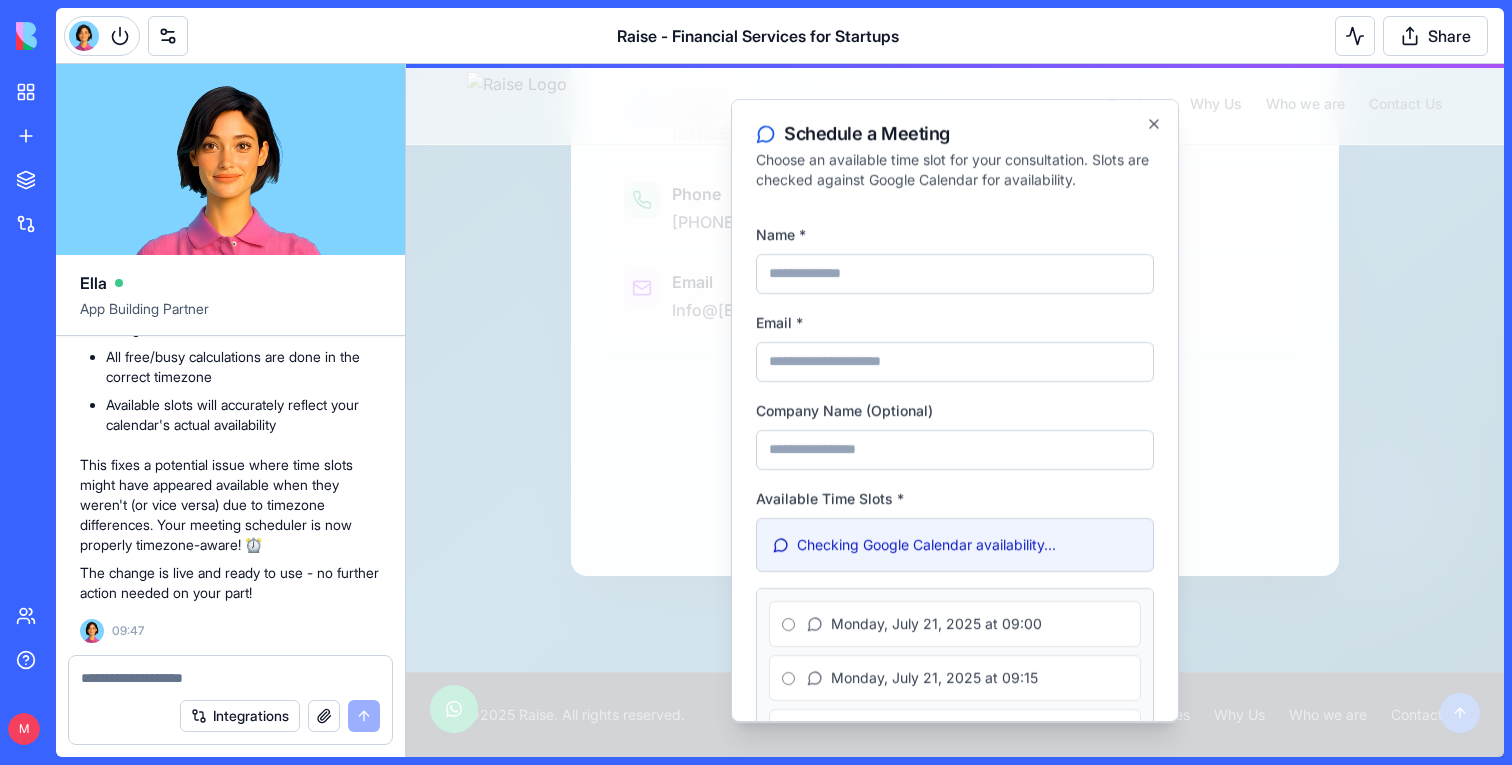 scroll, scrollTop: 38, scrollLeft: 0, axis: vertical 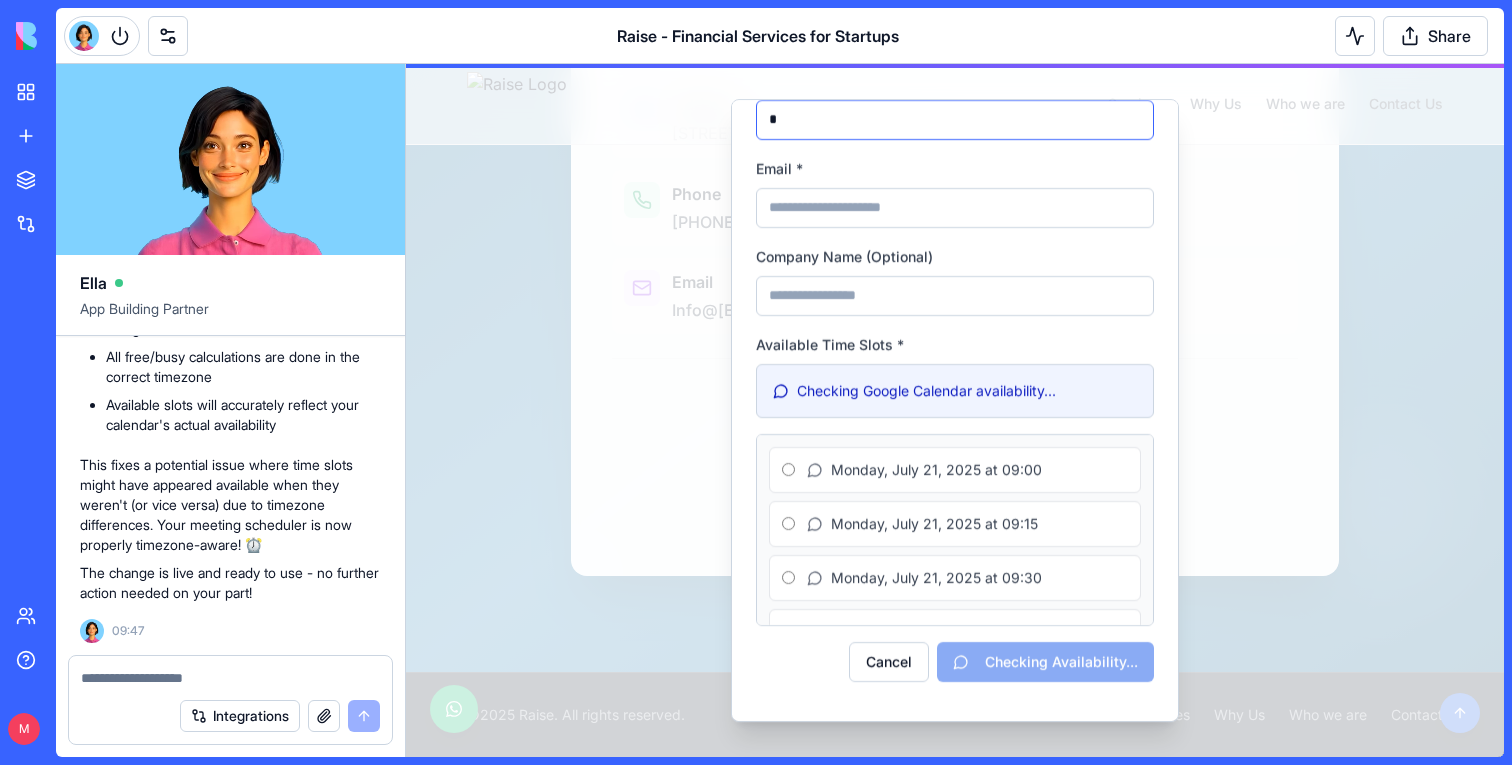 type on "*" 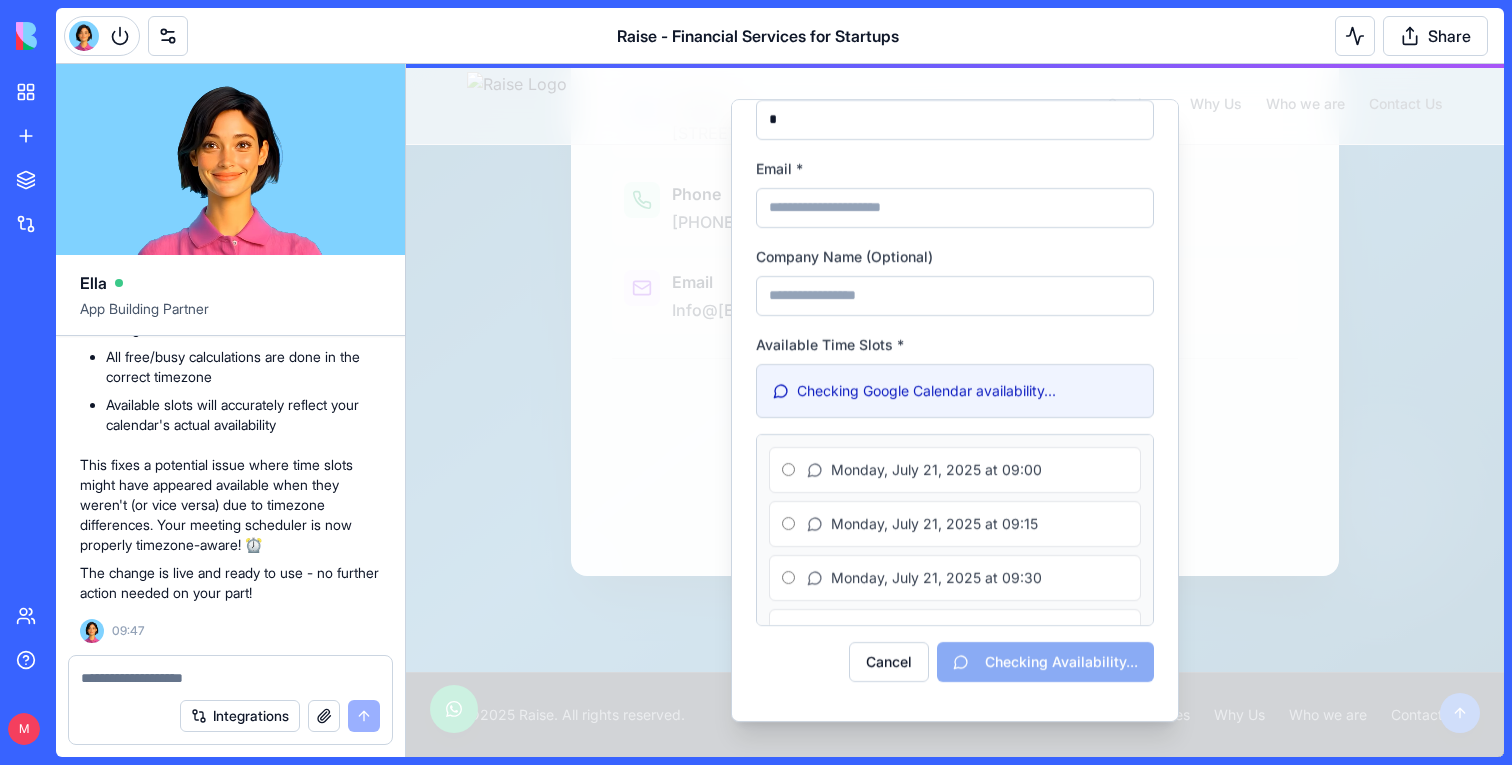 type 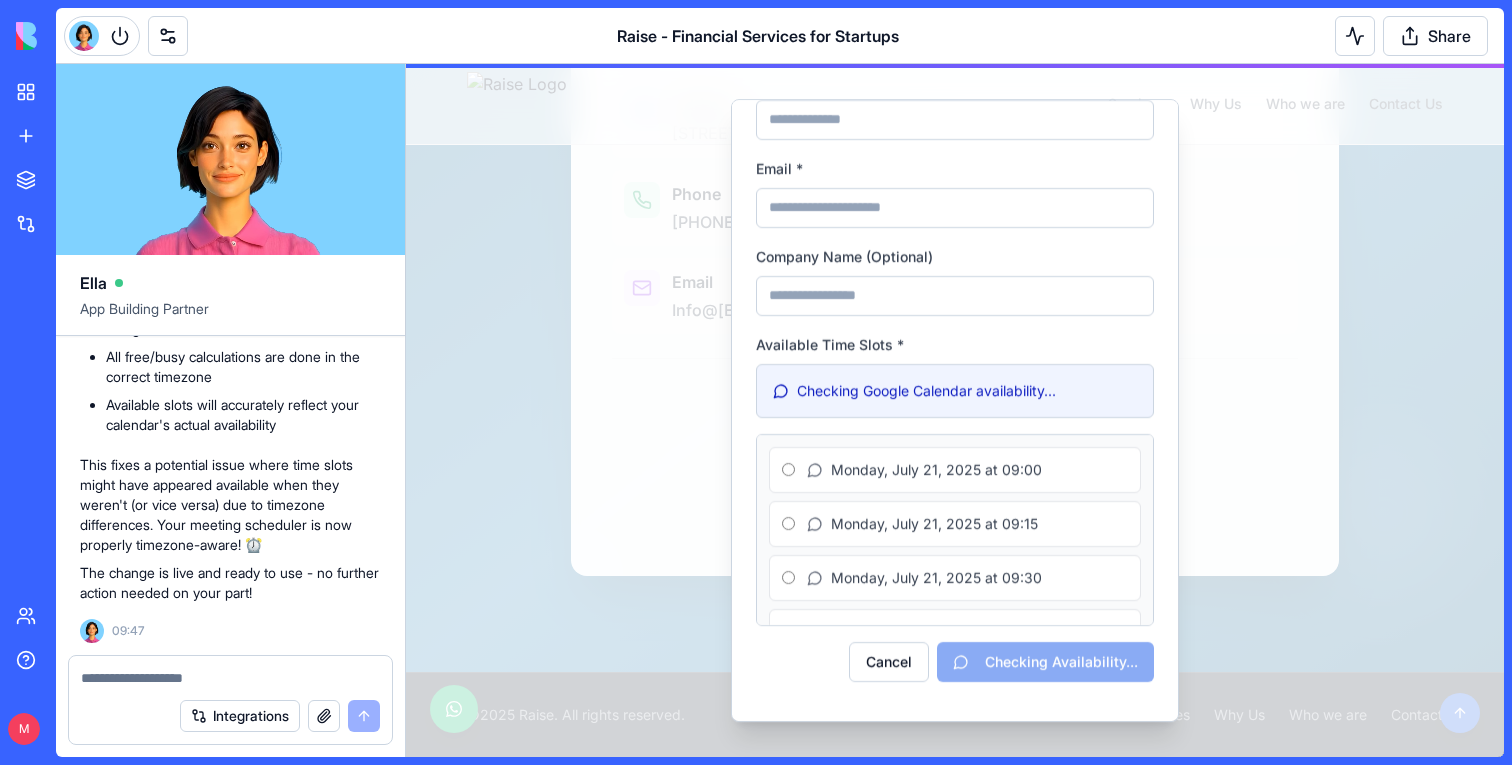 click at bounding box center [955, 410] 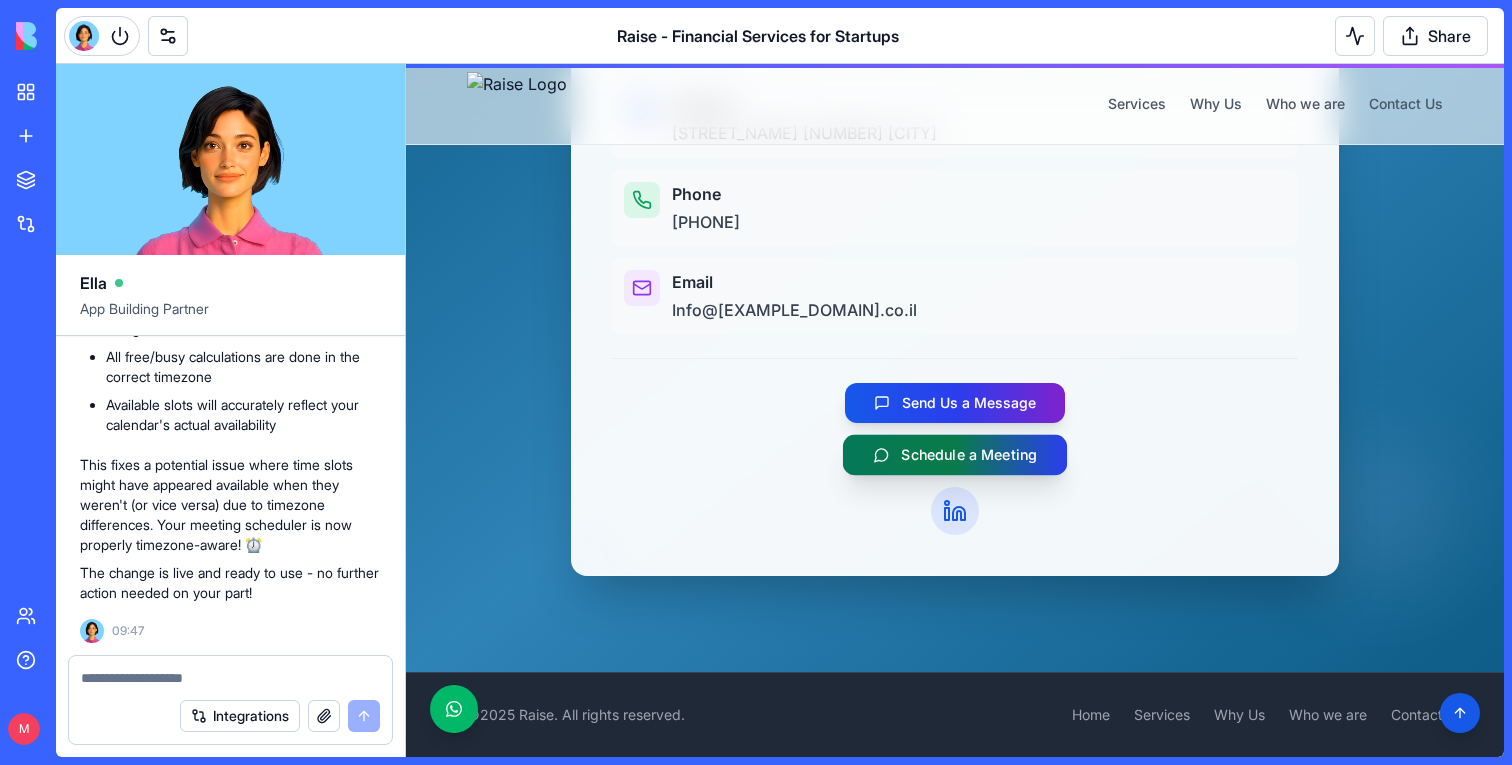 click on "Schedule a Meeting" at bounding box center (969, 455) 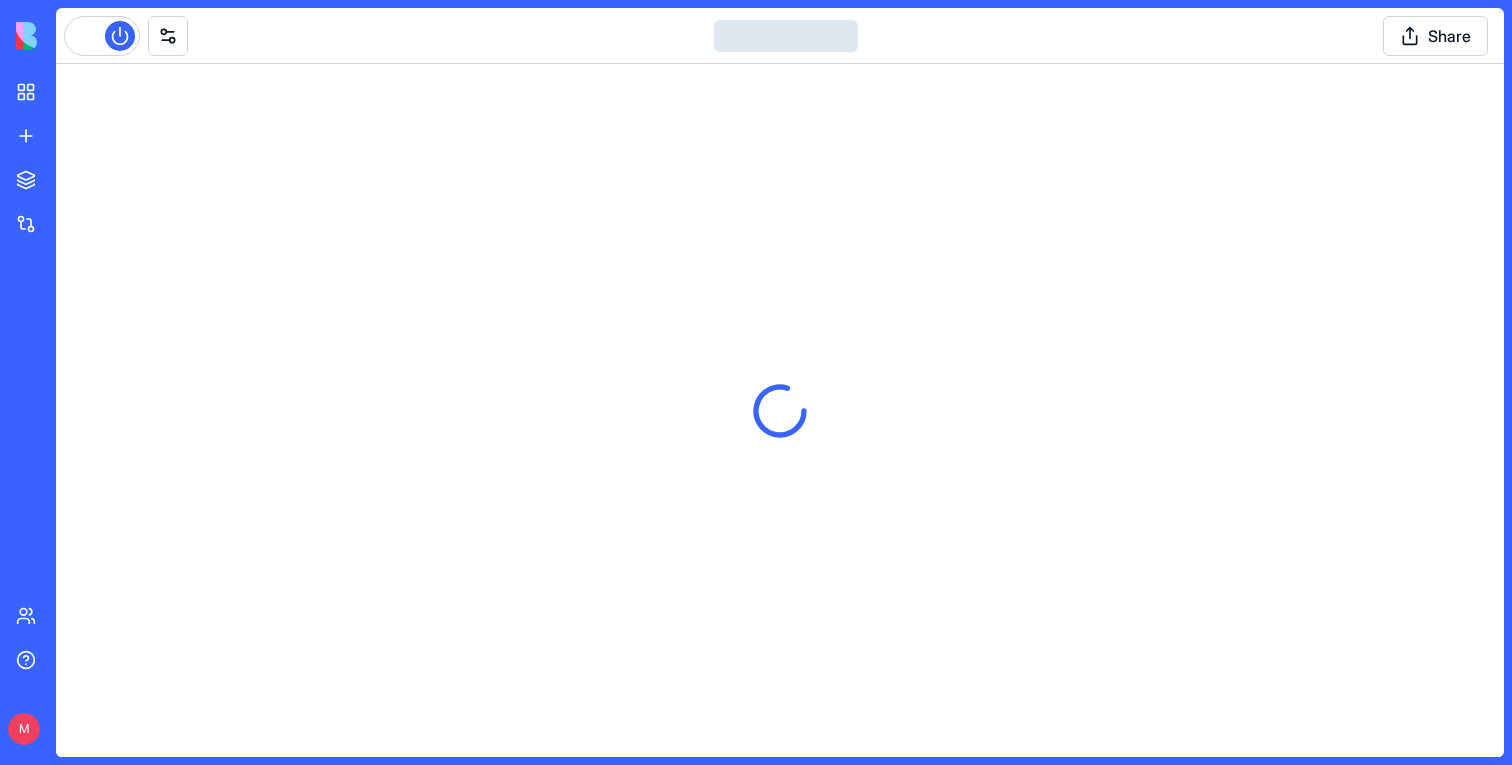 scroll, scrollTop: 0, scrollLeft: 0, axis: both 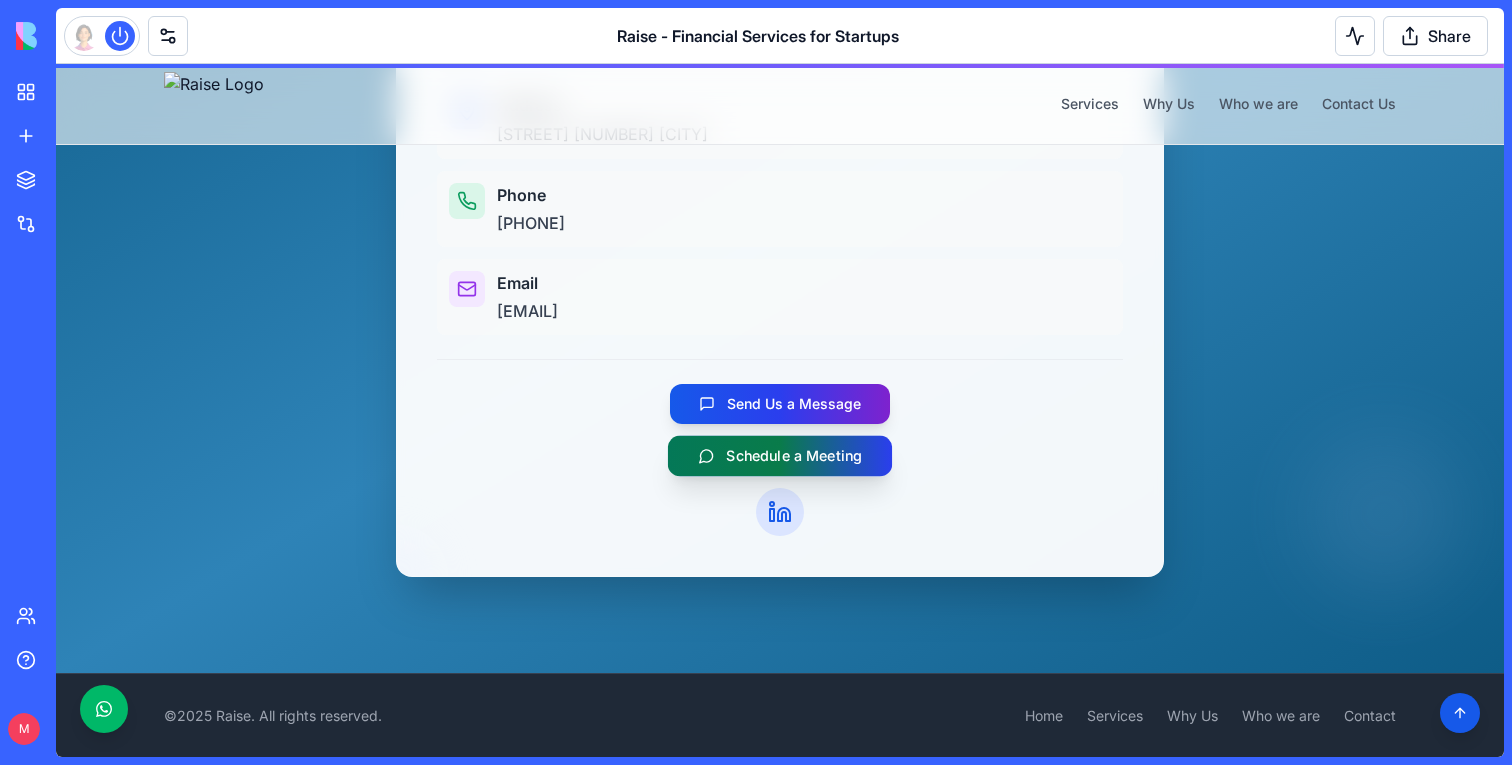 click on "Schedule a Meeting" at bounding box center [780, 455] 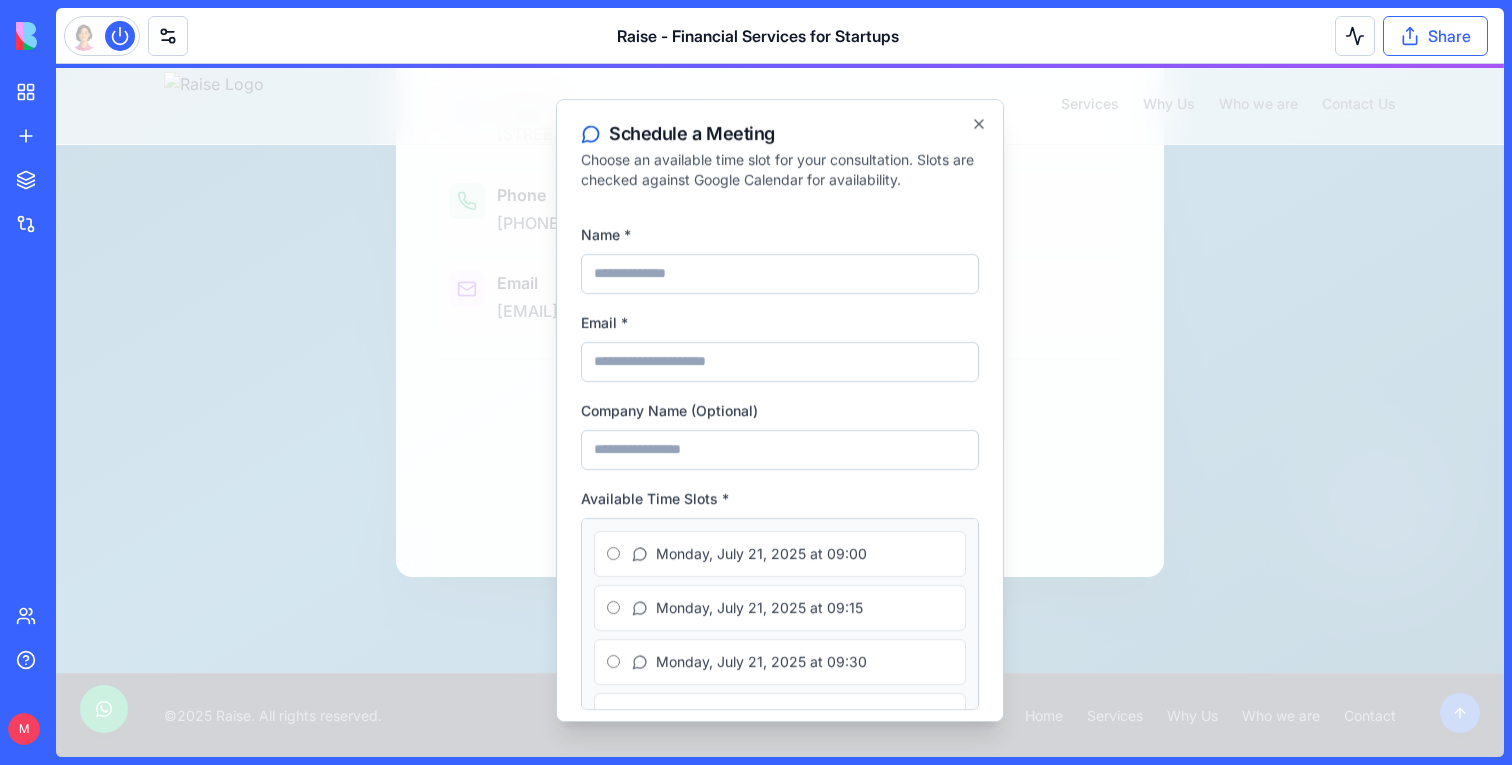 click on "Share" at bounding box center (1435, 36) 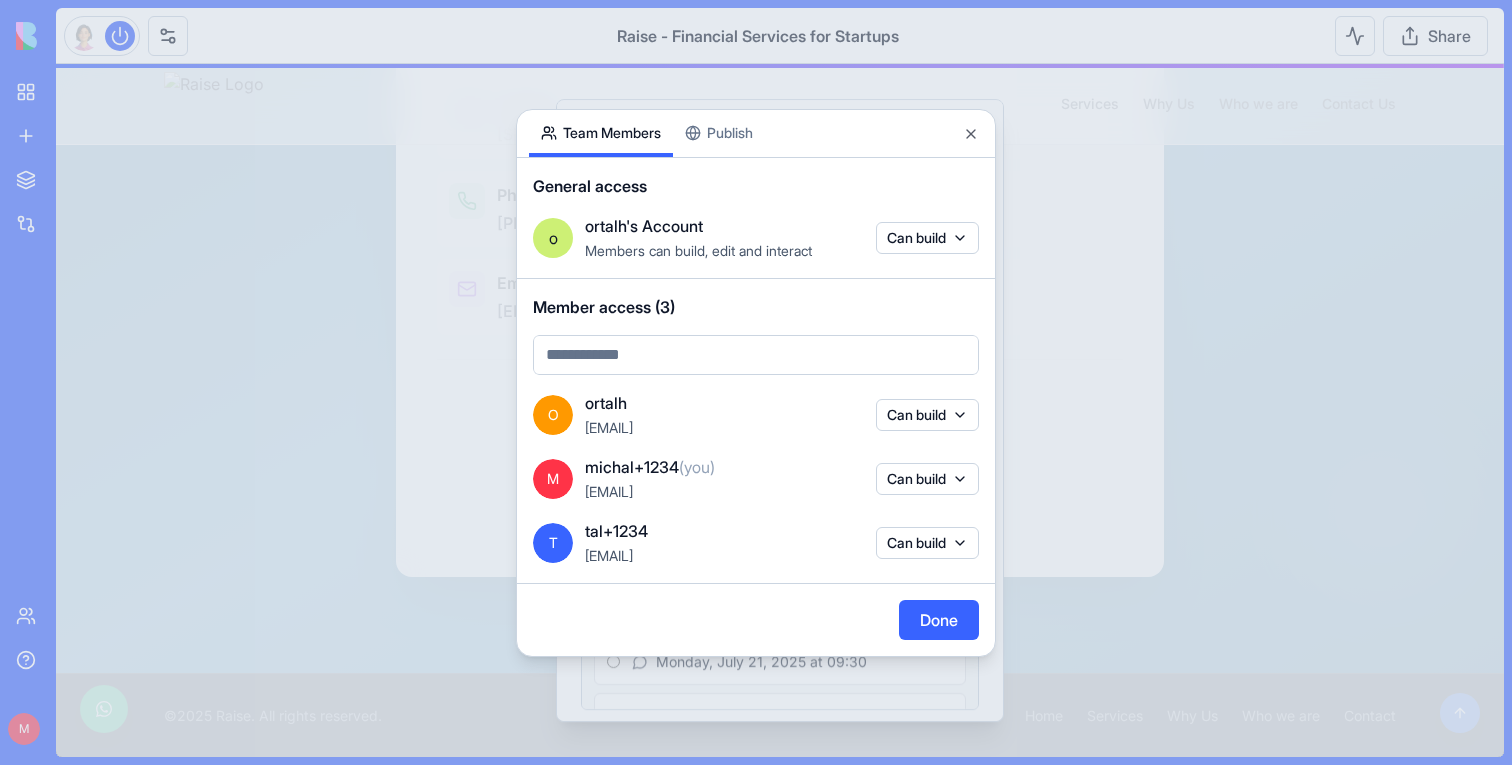 click on "BETA My workspace New app
To pick up a draggable item, press the space bar.
While dragging, use the arrow keys to move the item.
Press space again to drop the item in its new position, or press escape to cancel.
Marketplace Integrations Recent New App SlideStyle Pro Raise- TimeTracker & and Invoice charges Team Help M Raise - Financial Services for Startups Share
Team Members Publish General access o ortalh's Account Members can build, edit and interact Can build Member access (3) O ortalh ortalh@raise-finance.co.il Can build M michal+1234  (you) michal+1234@blocks.ws Can build T tal+1234 tal+1234@blocks.ws Can build Done Close" at bounding box center [756, 382] 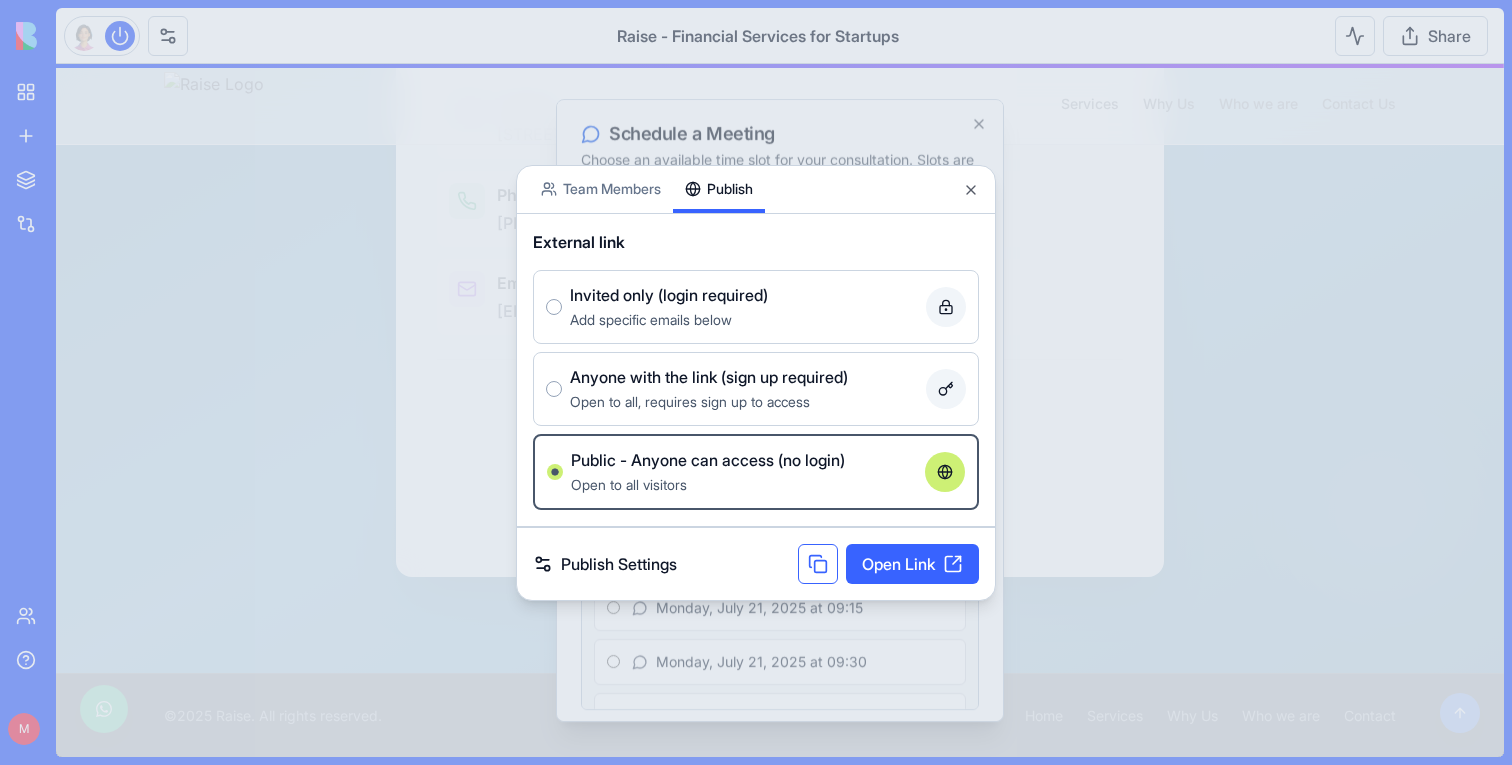 click at bounding box center [818, 564] 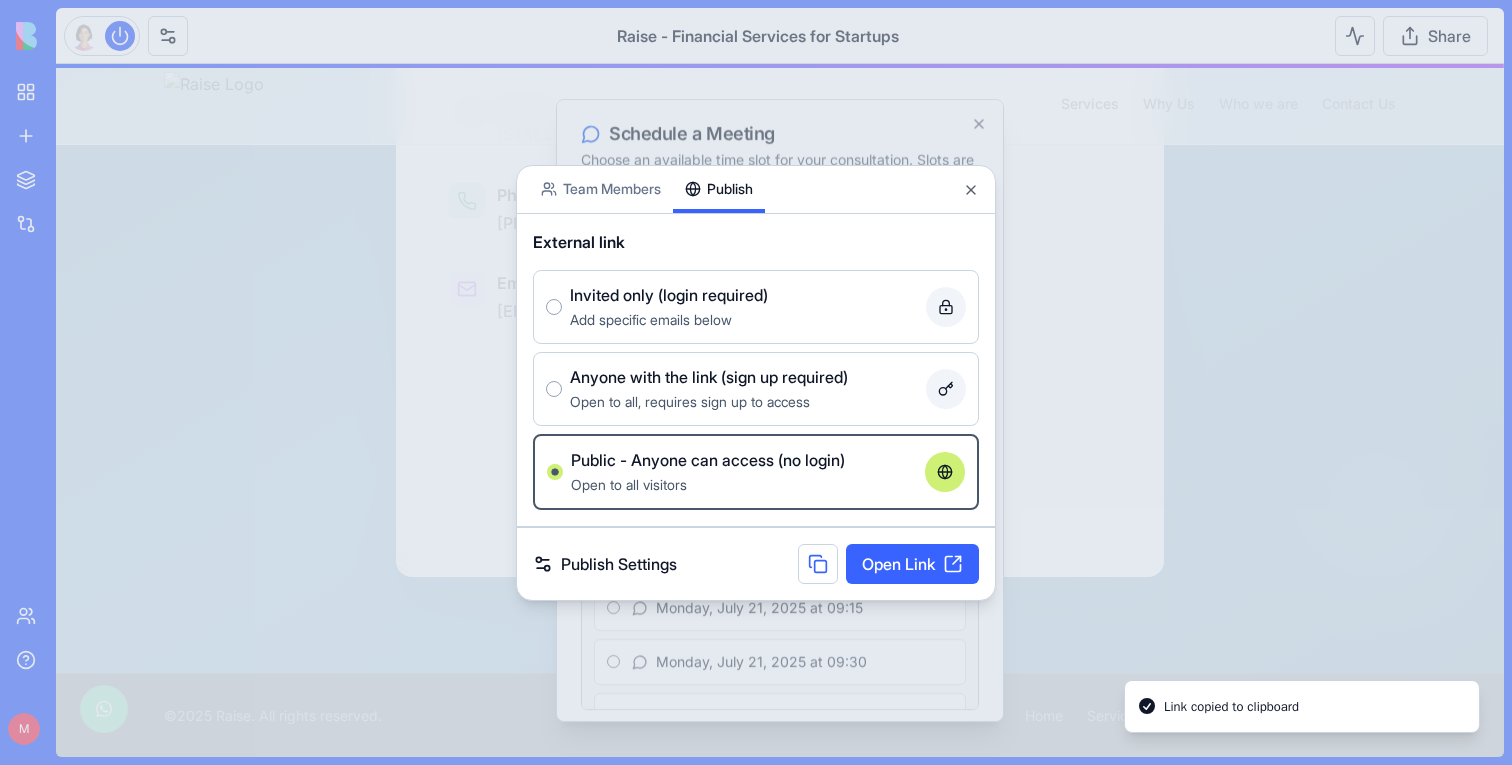 type 